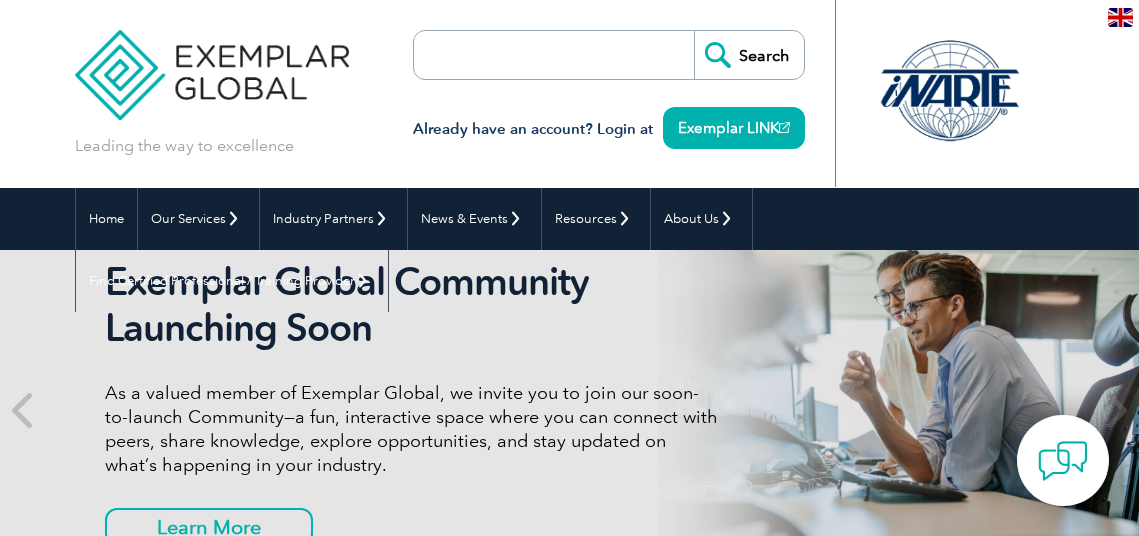 scroll, scrollTop: 0, scrollLeft: 0, axis: both 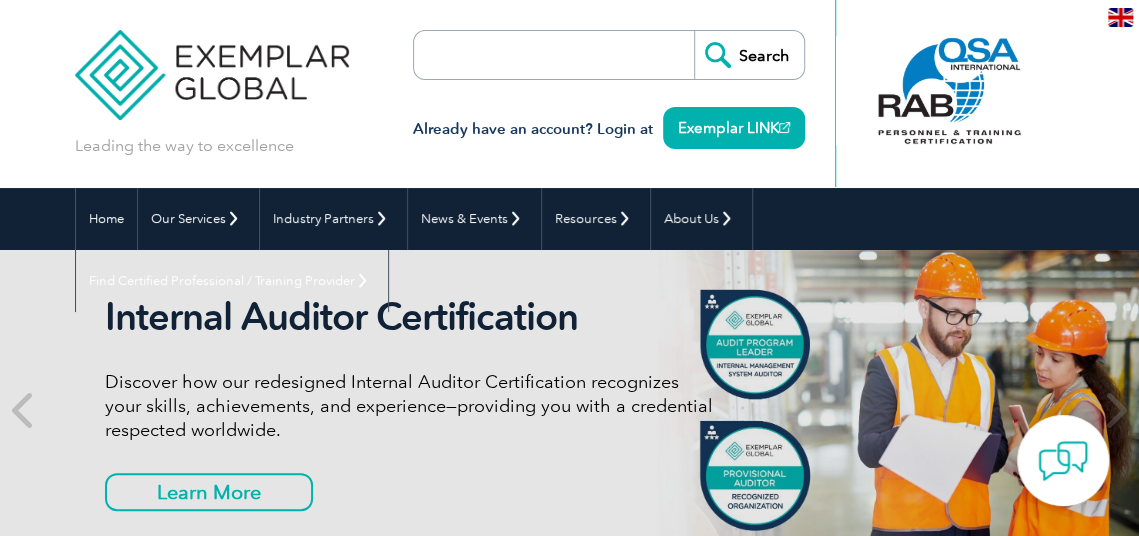 click at bounding box center [212, 60] 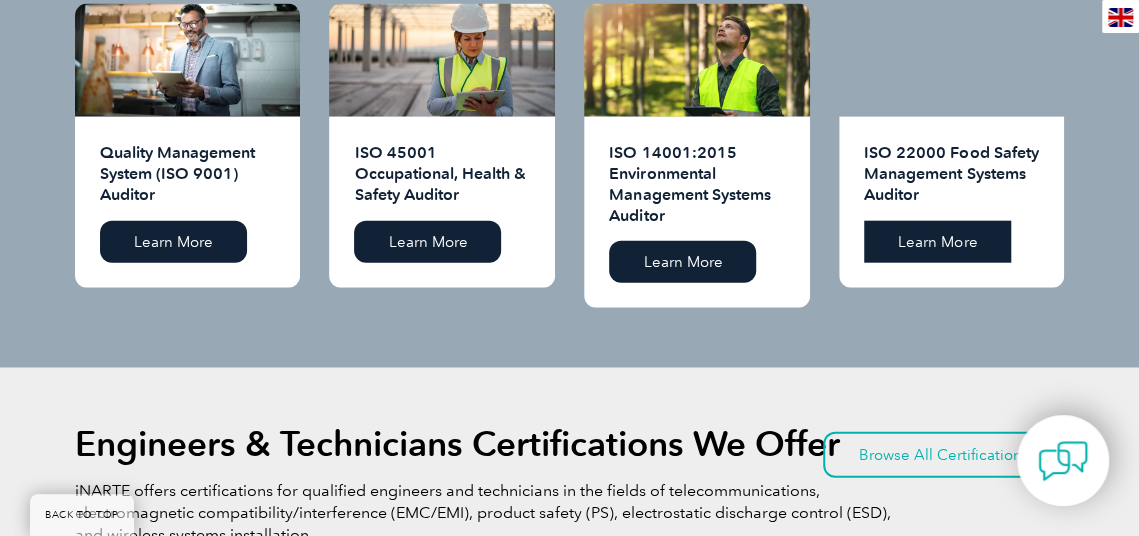 scroll, scrollTop: 2111, scrollLeft: 0, axis: vertical 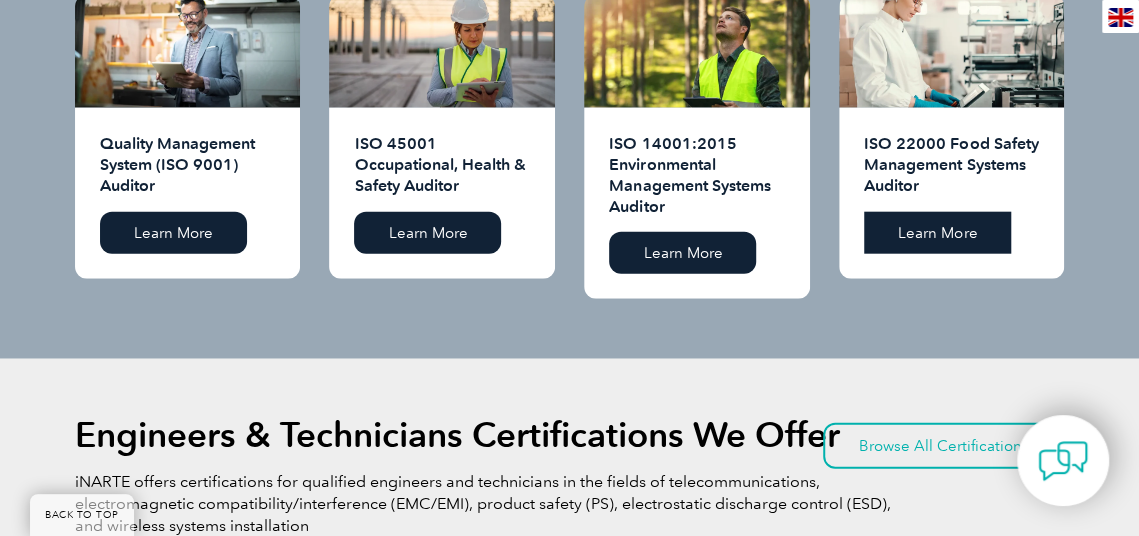 click on "Learn More" at bounding box center (937, 233) 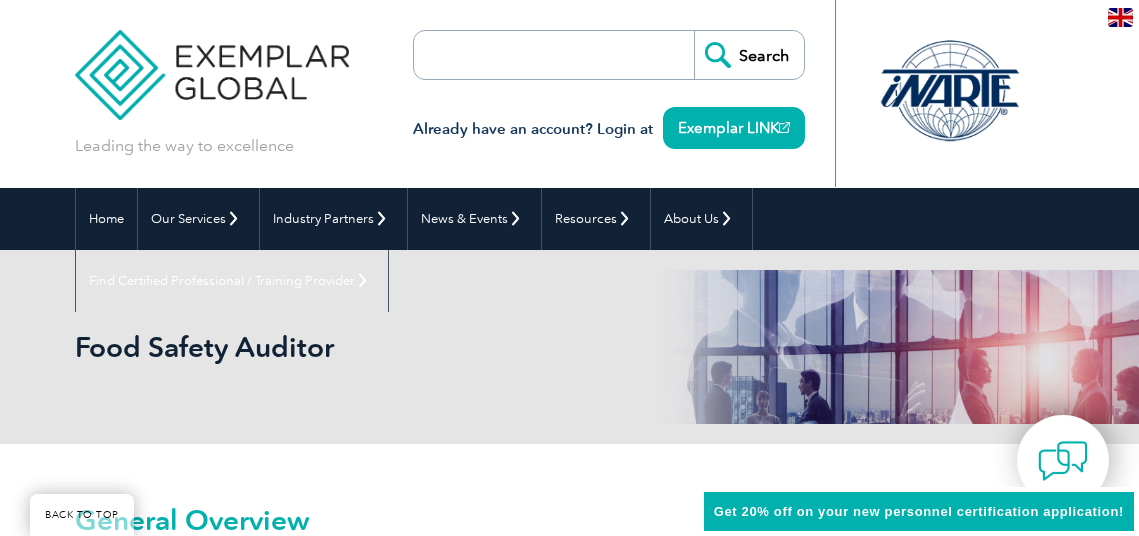 scroll, scrollTop: 280, scrollLeft: 0, axis: vertical 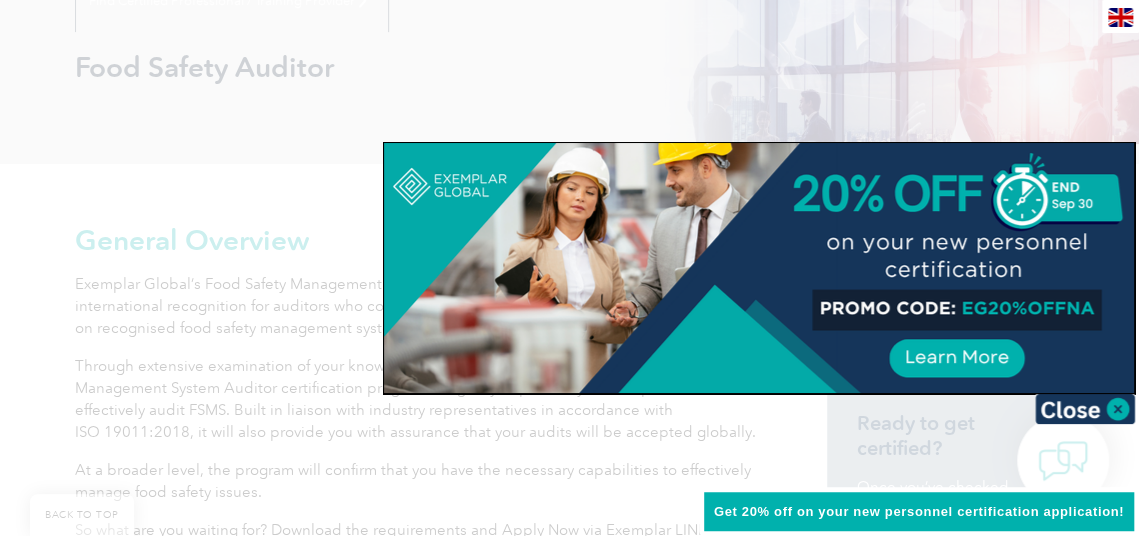 click on "BACK TO TOP              Leading the way to excellence                                                                                                                 Search       Already have an account? Login at  Exemplar LINK        ▼                            Home   Our Services     Getting Certified   Individual Certifications   Engineers & Technicians Certifications   FCC Licensing Exams   Transition Your Certification   Certifications for ASQ CQAs   Your Exemplar Global ROI     ▼   Industry Partners     Programs for Certification Bodies   Programs for Recognized Organizations   Programs for Training Providers   Program for Consulting Group   Certification Add-On (CAO) Program   Our Training Providers   Take a Certified Training Course     ▼   News & Events     Auditor Online   Webinars   Blog and News   Event Calendar     ▼   Resources     Career Center     Auditors Jobs   Engineers & Technicians Jobs     ▼   Digital Badging     Individual Digital Badges       ▼" at bounding box center [569, 1420] 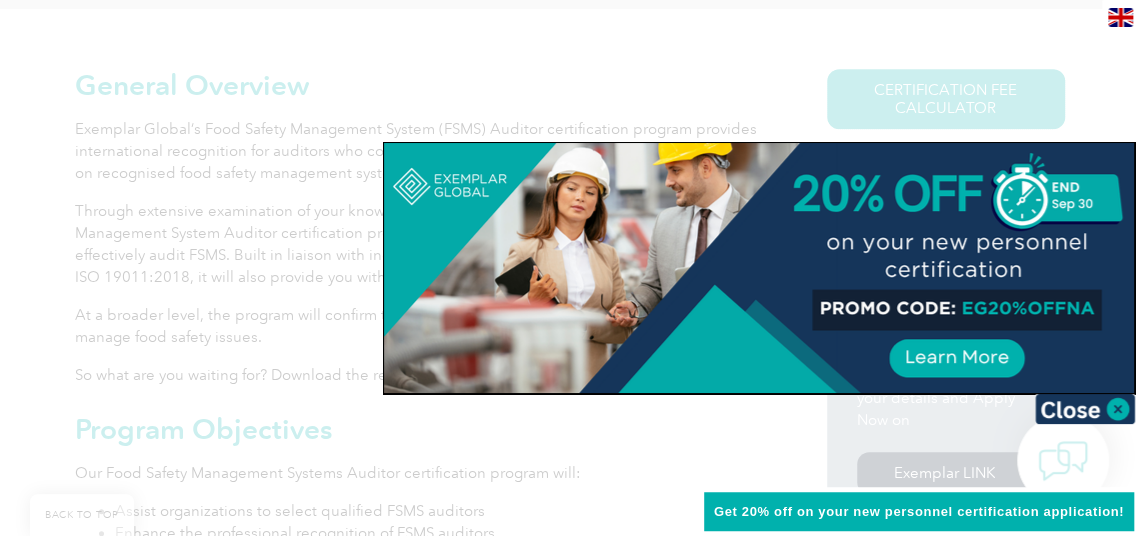 scroll, scrollTop: 724, scrollLeft: 0, axis: vertical 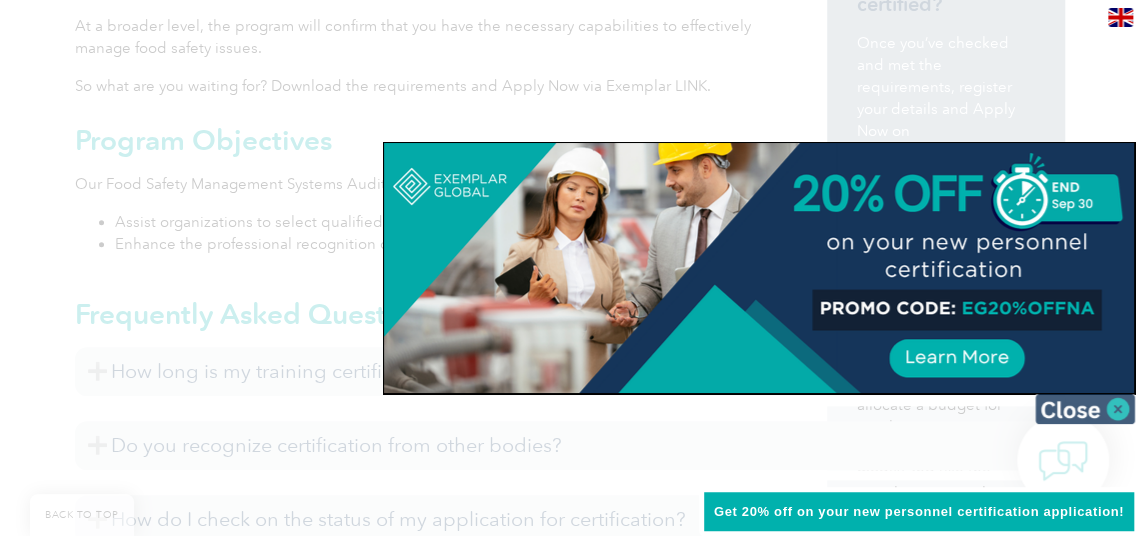 click at bounding box center [1085, 409] 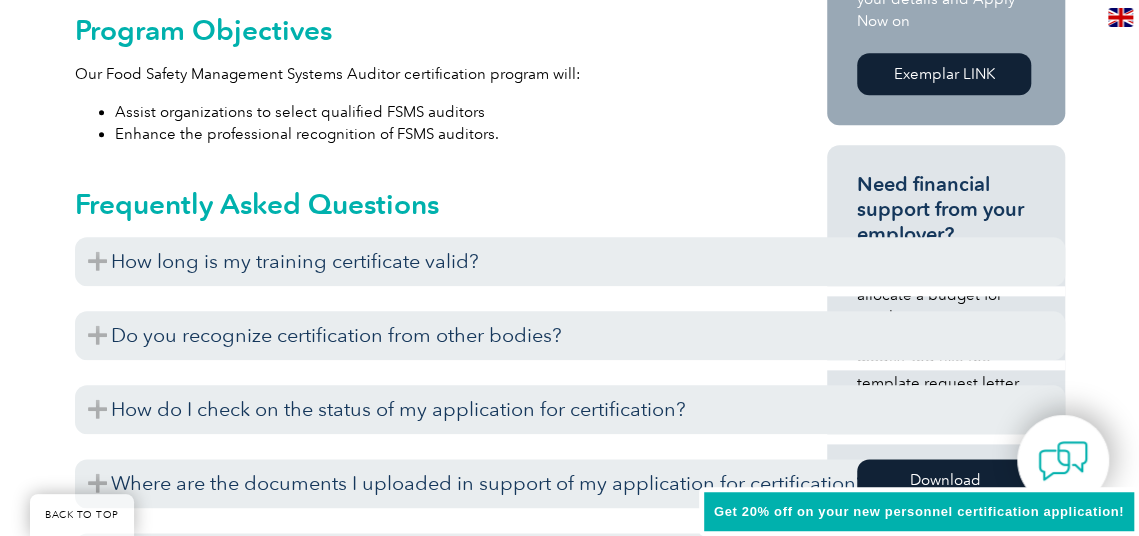 scroll, scrollTop: 835, scrollLeft: 0, axis: vertical 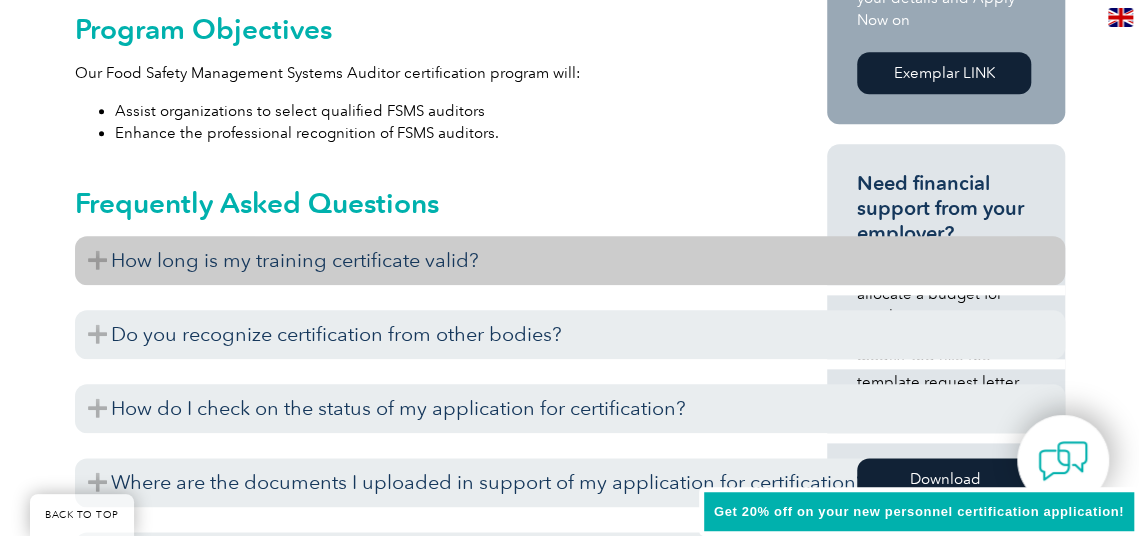 click on "How long is my training certificate valid?" at bounding box center [570, 260] 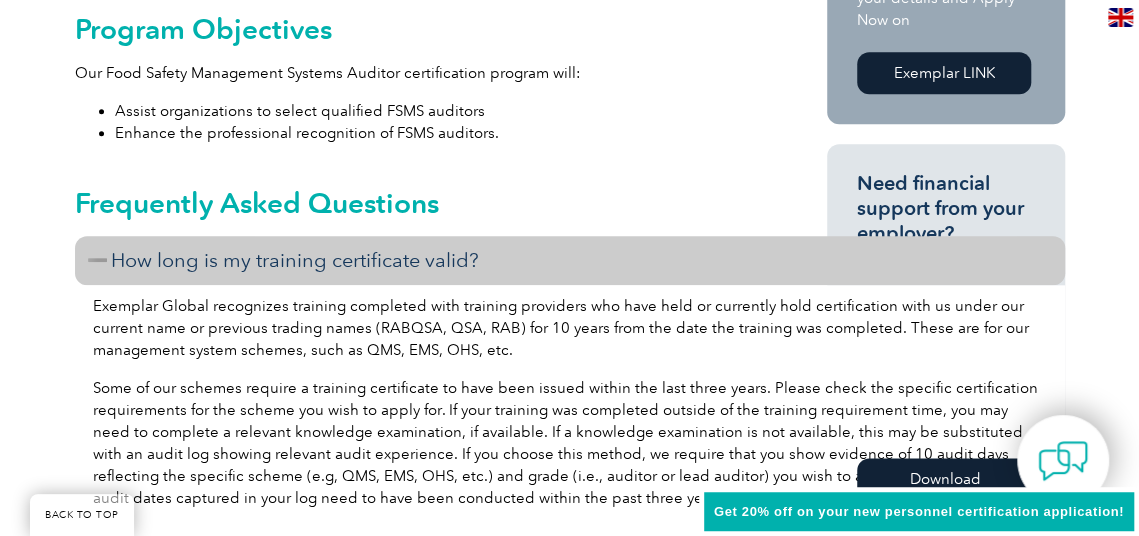 click on "How long is my training certificate valid?" at bounding box center (570, 260) 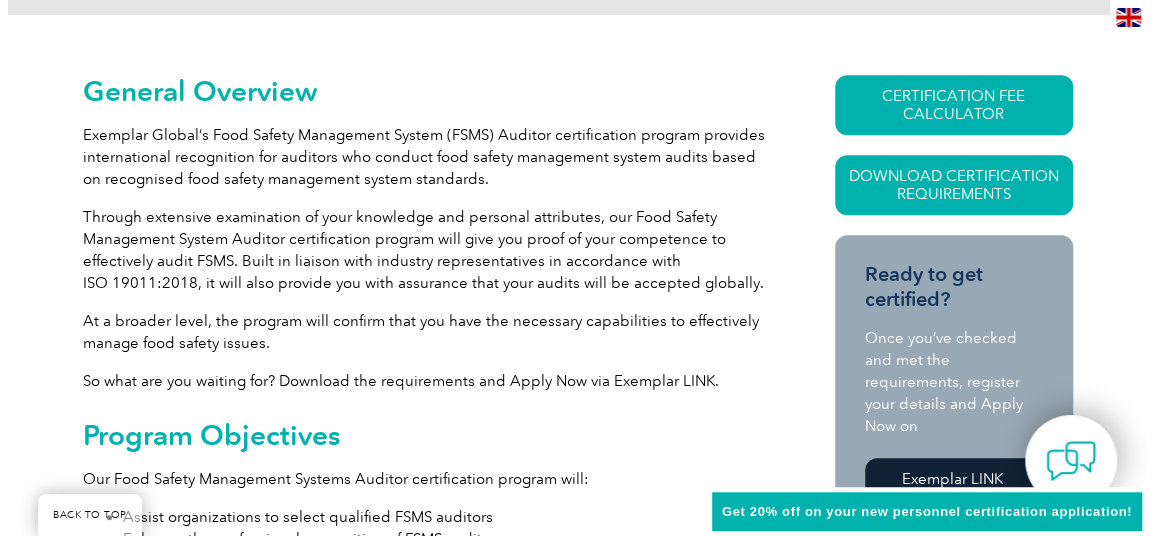 scroll, scrollTop: 391, scrollLeft: 0, axis: vertical 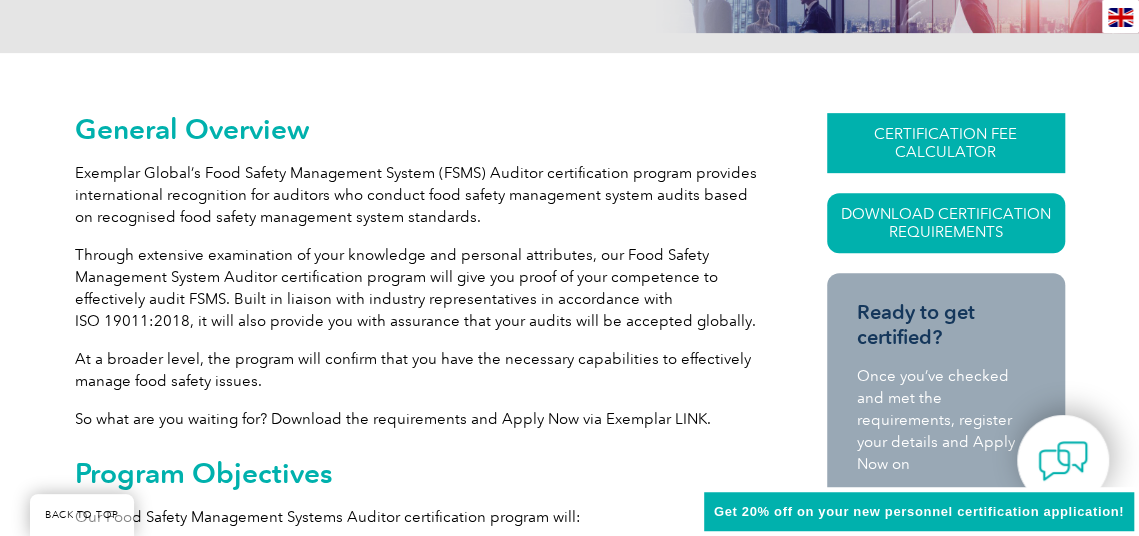 click on "CERTIFICATION FEE CALCULATOR" at bounding box center (946, 143) 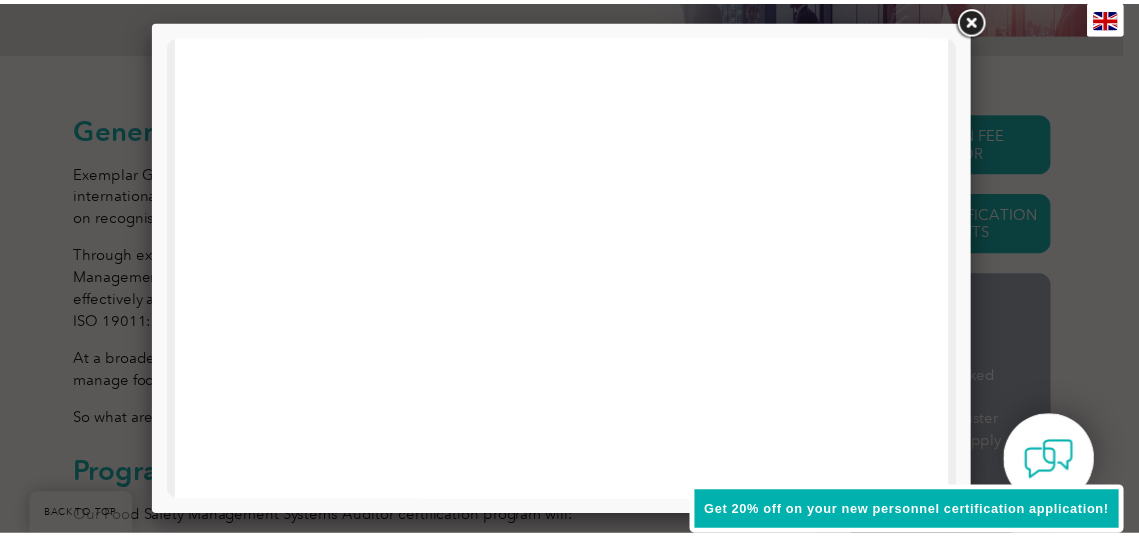 scroll, scrollTop: 1088, scrollLeft: 0, axis: vertical 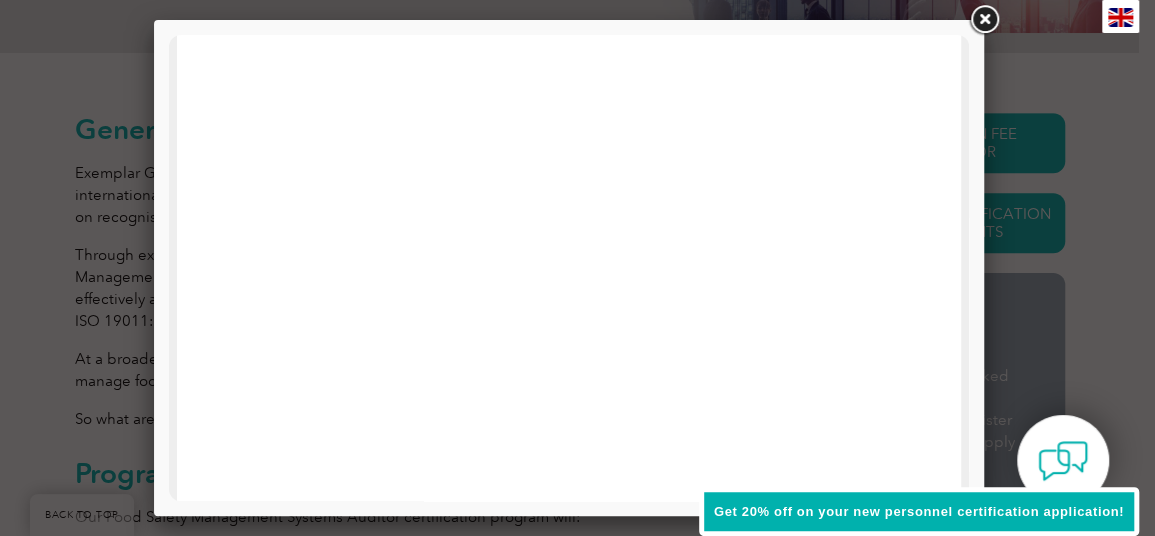 click at bounding box center (984, 20) 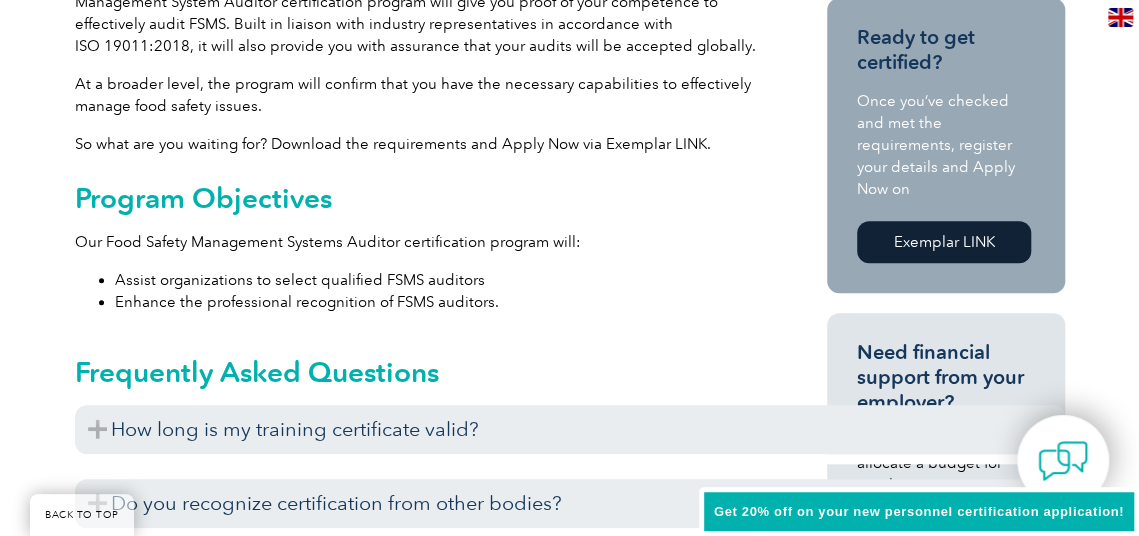 scroll, scrollTop: 0, scrollLeft: 0, axis: both 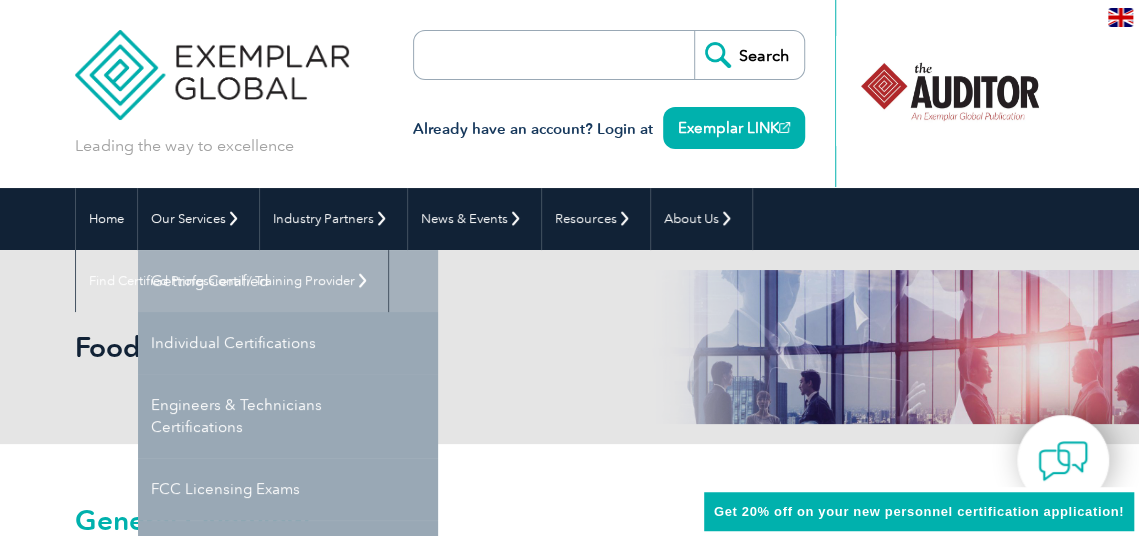 click on "Getting Certified" at bounding box center (288, 281) 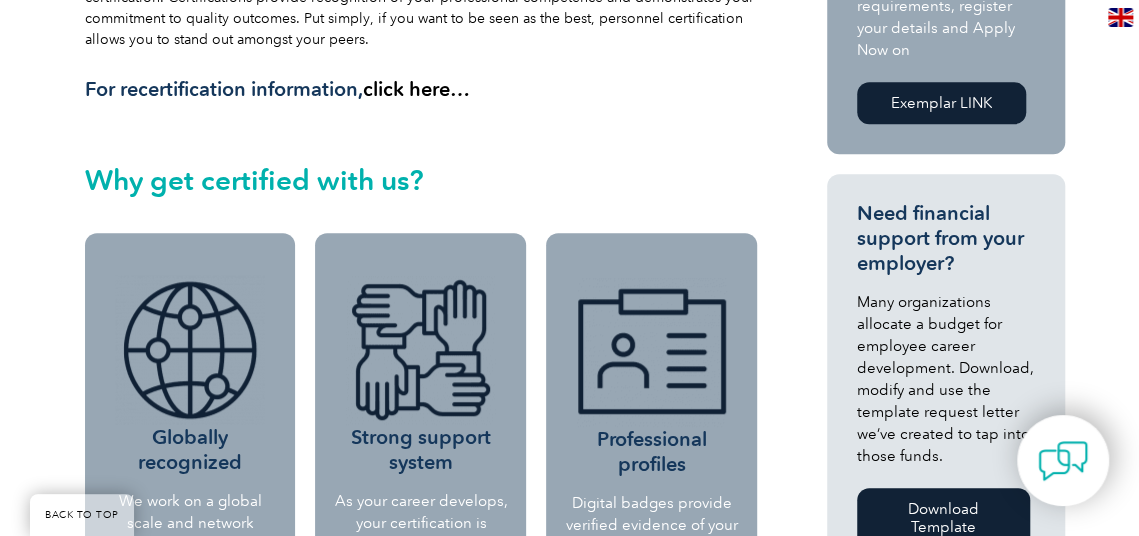 scroll, scrollTop: 0, scrollLeft: 0, axis: both 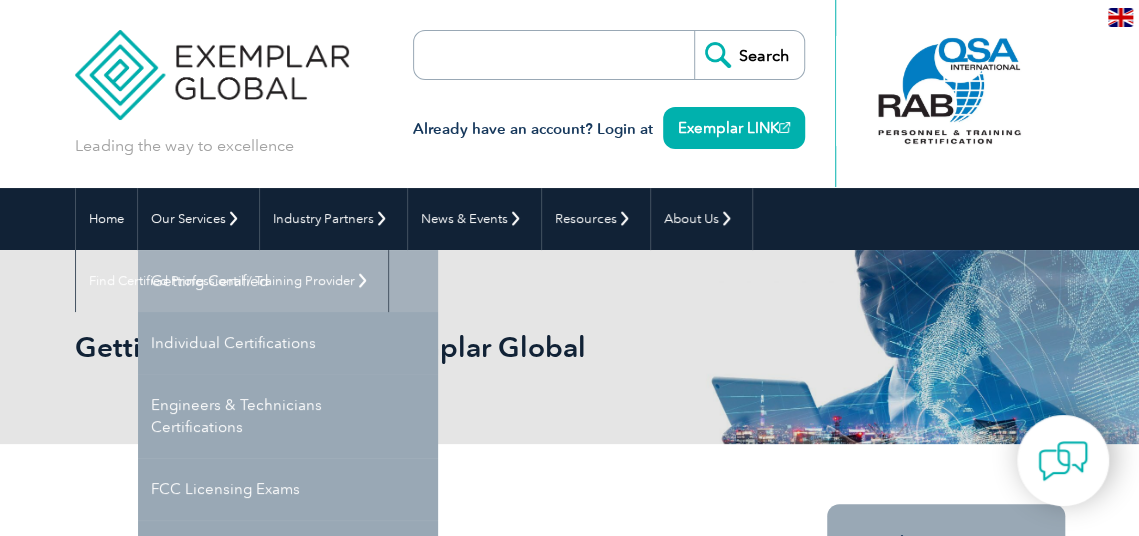 click on "Getting Certified" at bounding box center (288, 281) 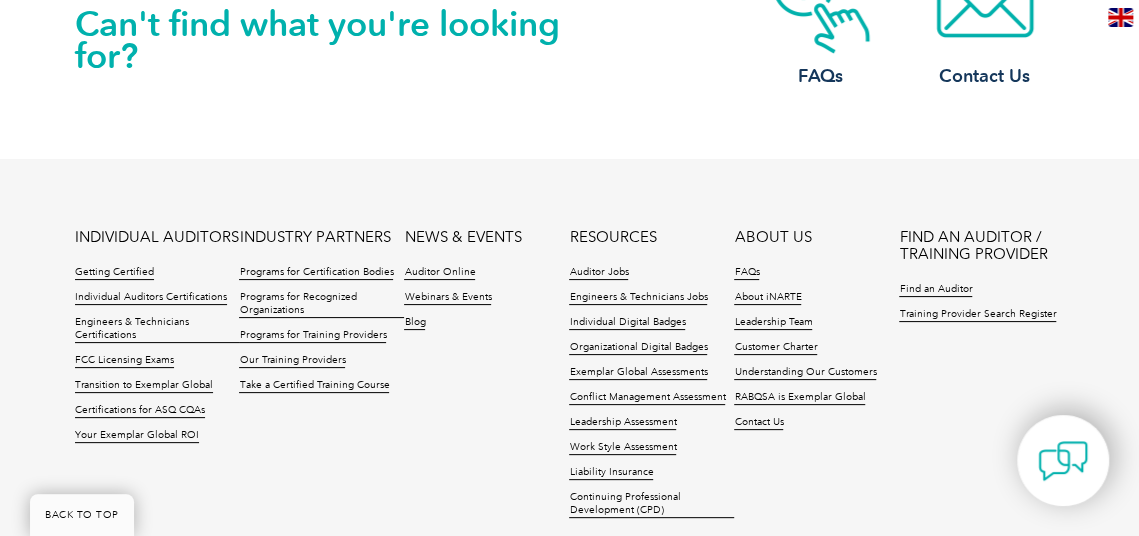 scroll, scrollTop: 3444, scrollLeft: 0, axis: vertical 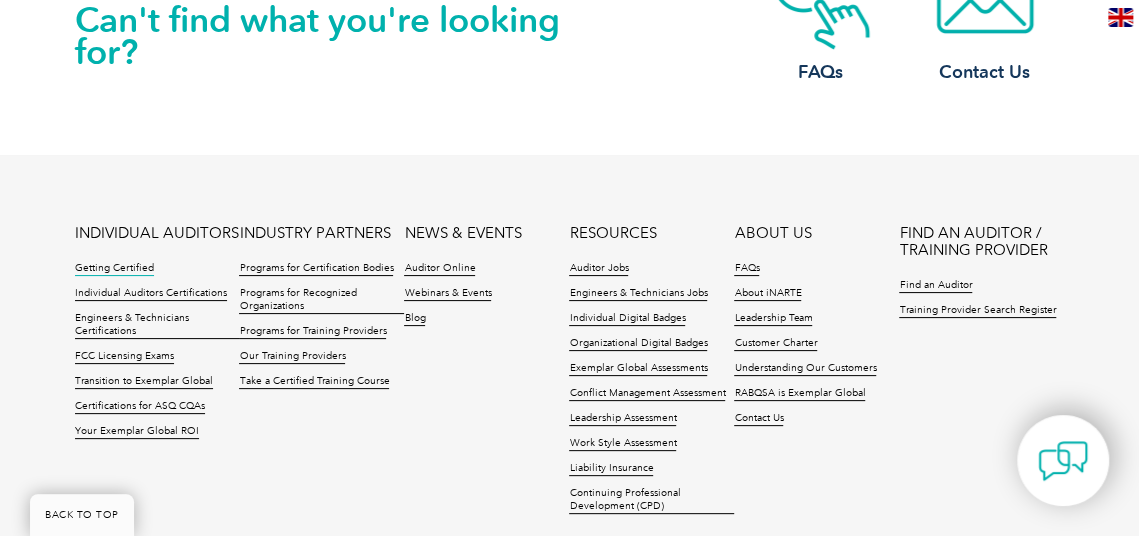 click on "Getting Certified" at bounding box center (114, 269) 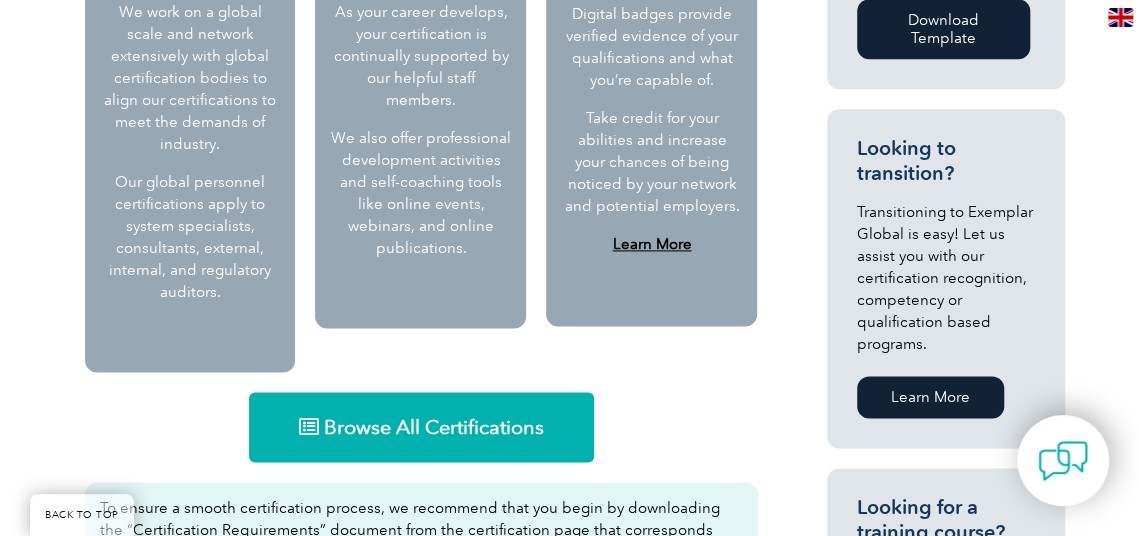scroll, scrollTop: 1222, scrollLeft: 0, axis: vertical 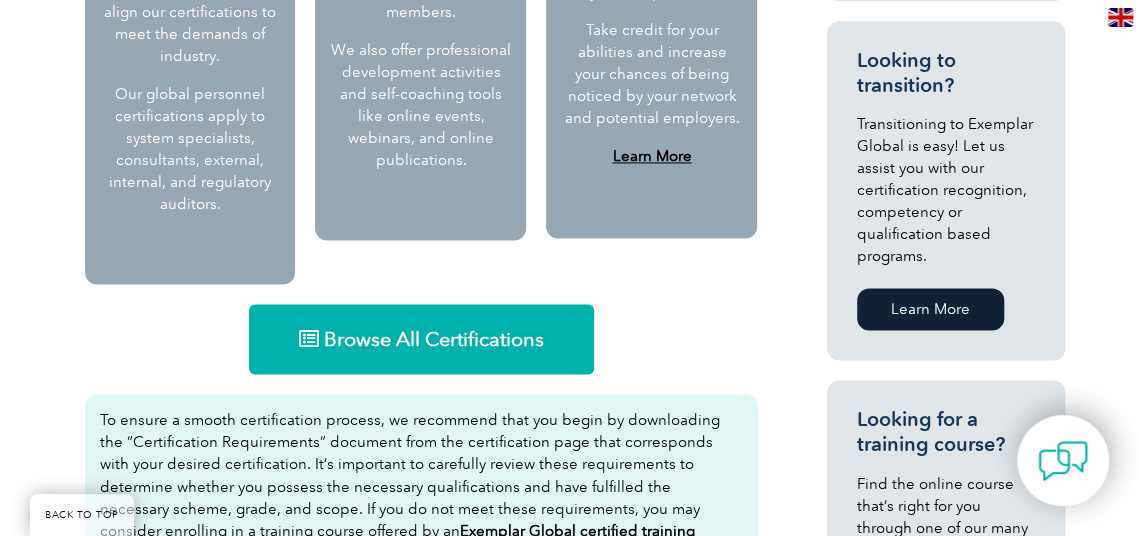 click on "Browse All Certifications" at bounding box center [434, 339] 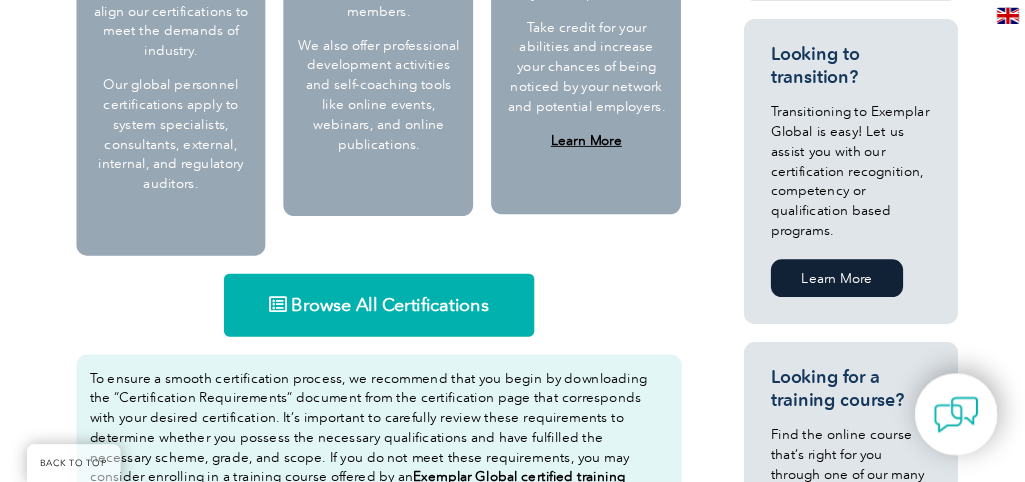 scroll, scrollTop: 1221, scrollLeft: 0, axis: vertical 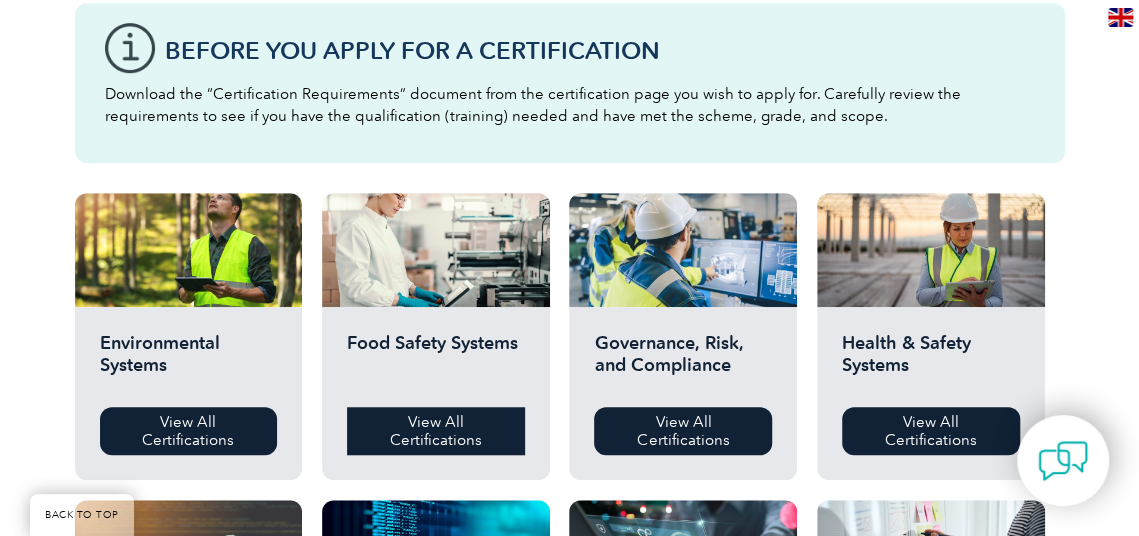 click on "View All Certifications" at bounding box center (436, 431) 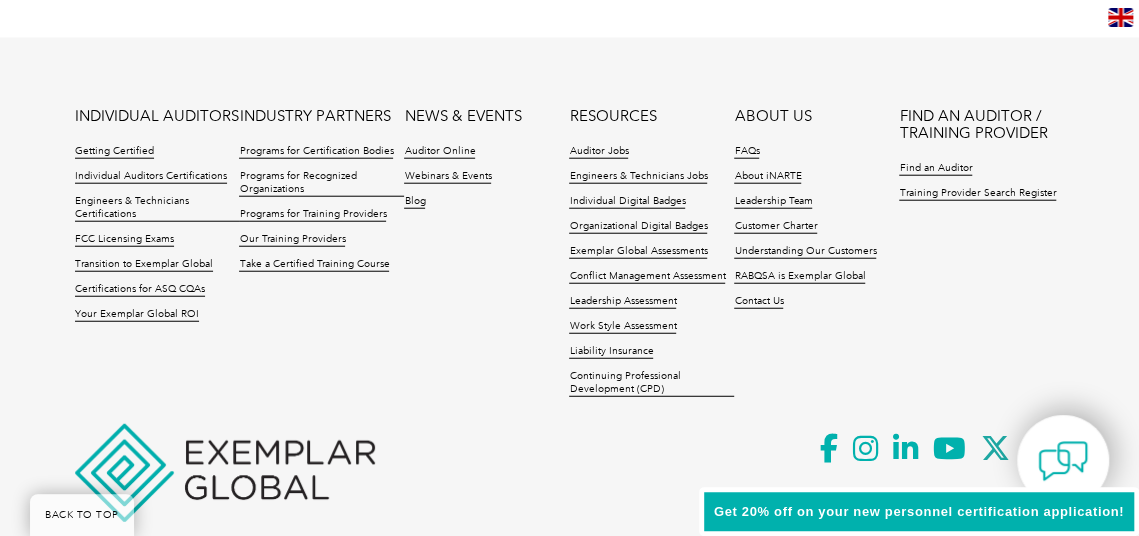 scroll, scrollTop: 2222, scrollLeft: 0, axis: vertical 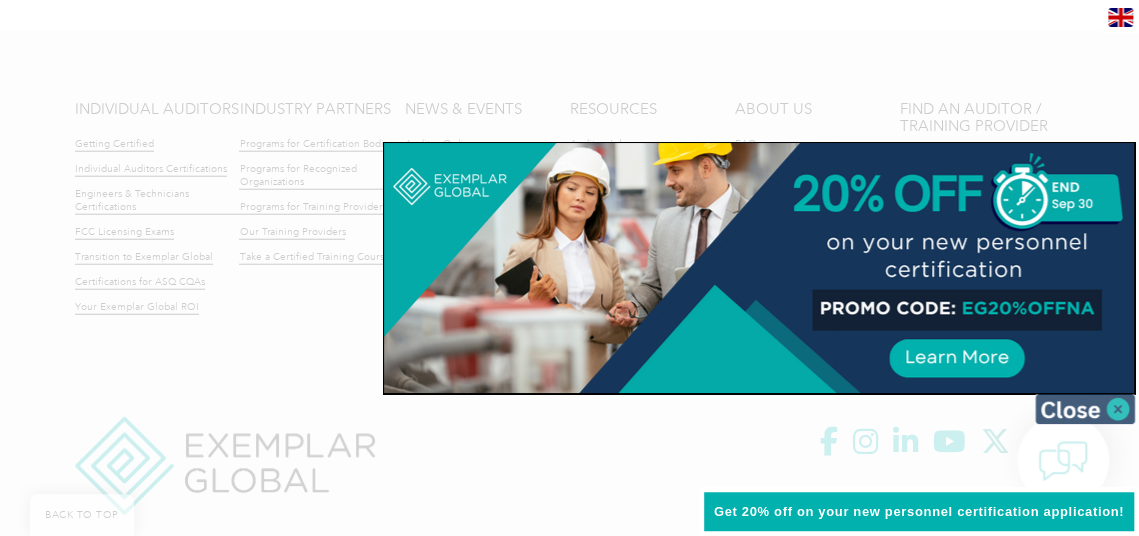 click at bounding box center (1085, 409) 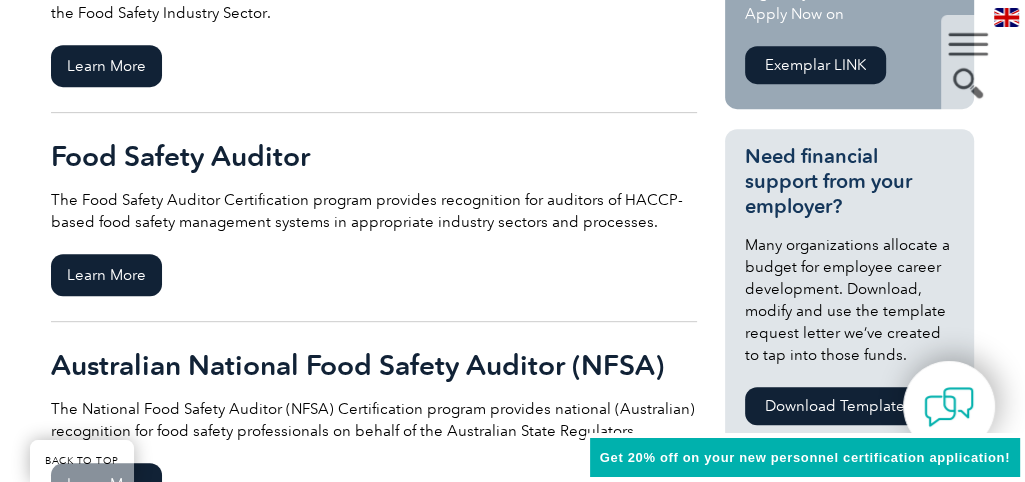 scroll, scrollTop: 600, scrollLeft: 0, axis: vertical 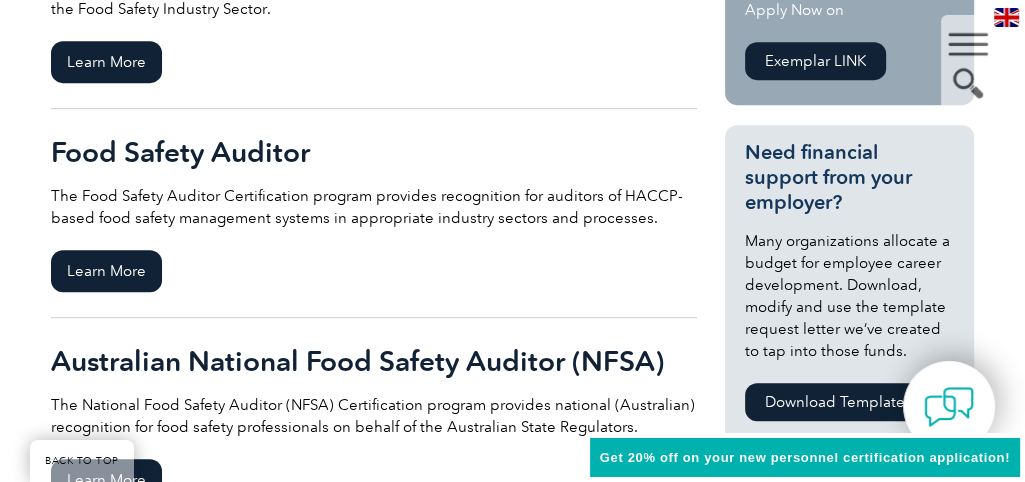 click on "HACCP Practitioner
The Hazard Analysis & Critical Control Points (HACCP) Practitioner Certification program assists organizations in selecting Practitioners with specialized technical knowledge within the Food Safety Industry Sector.
Learn More" at bounding box center [374, -7] 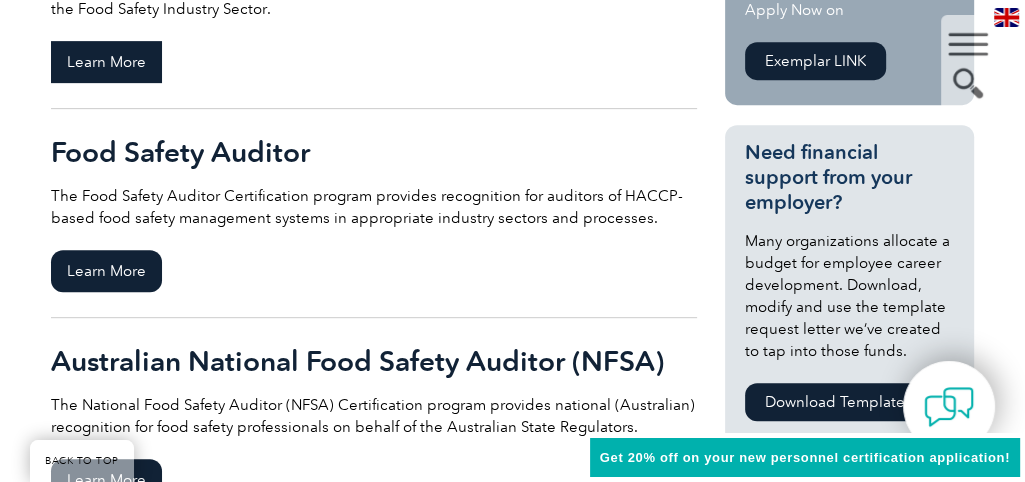click on "Learn More" at bounding box center (106, 62) 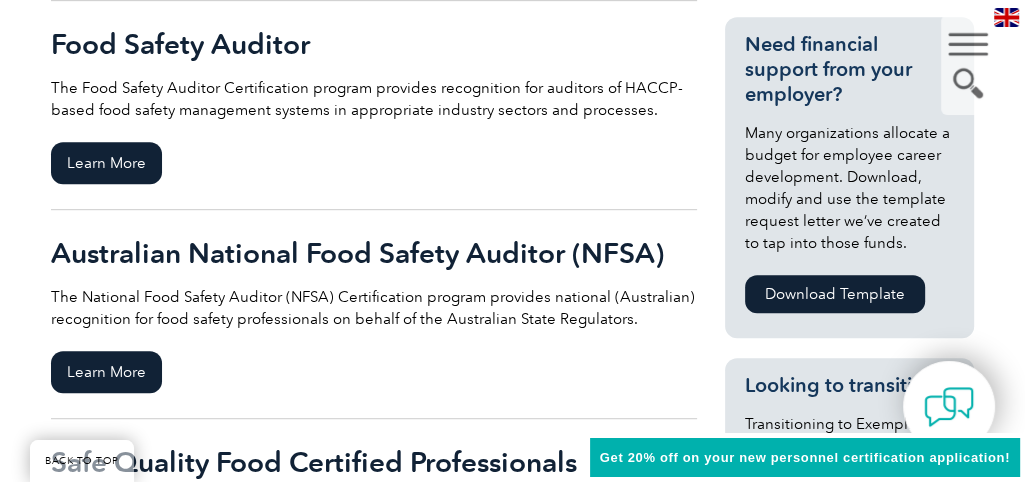 scroll, scrollTop: 600, scrollLeft: 0, axis: vertical 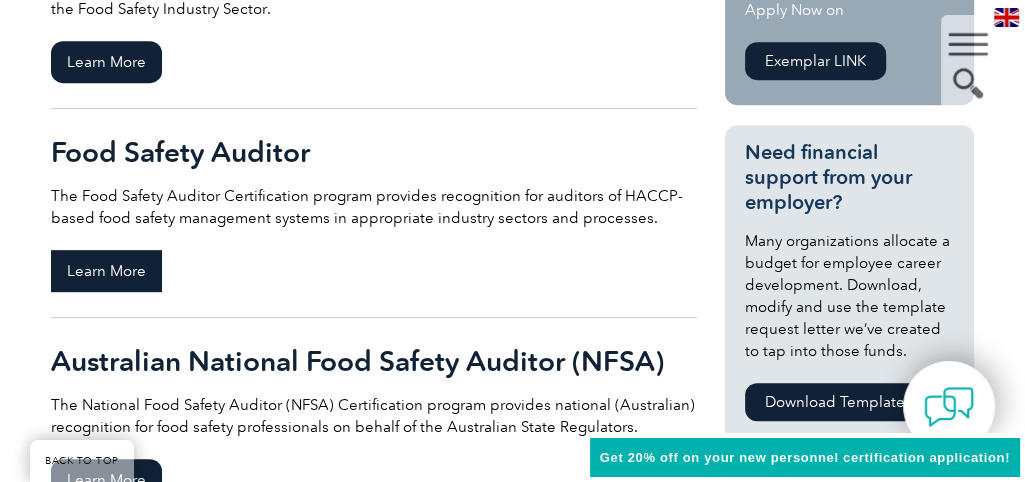 click on "Learn More" at bounding box center [106, 271] 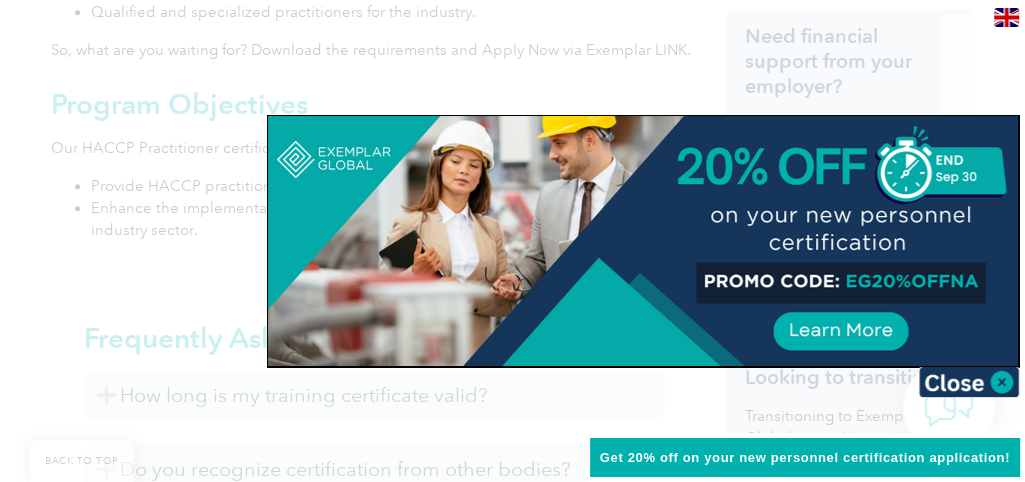 scroll, scrollTop: 879, scrollLeft: 0, axis: vertical 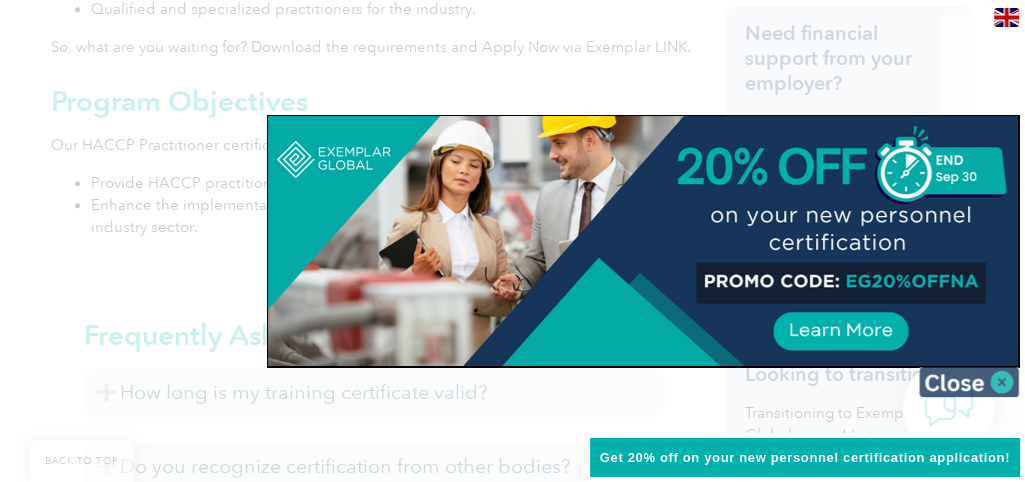 click at bounding box center (969, 382) 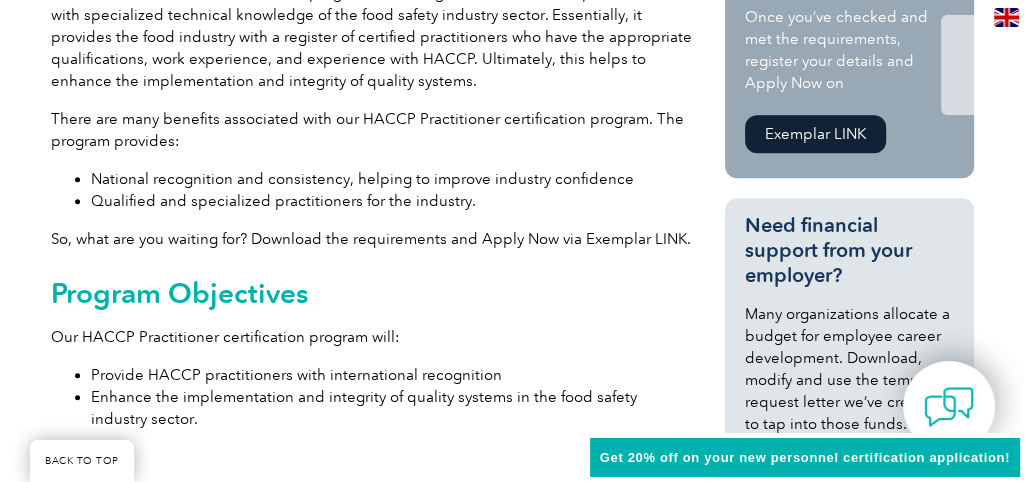 scroll, scrollTop: 679, scrollLeft: 0, axis: vertical 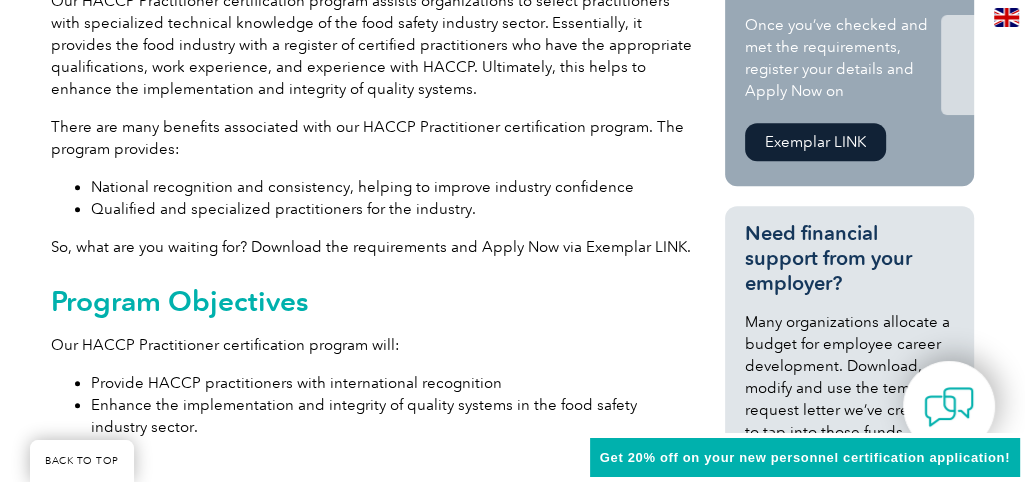 click on "Exemplar LINK" at bounding box center [815, 142] 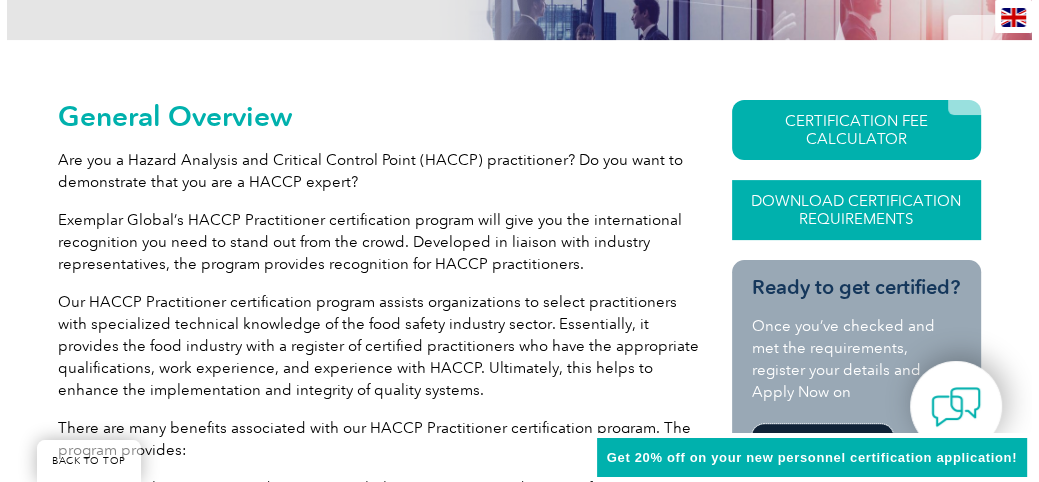 scroll, scrollTop: 379, scrollLeft: 0, axis: vertical 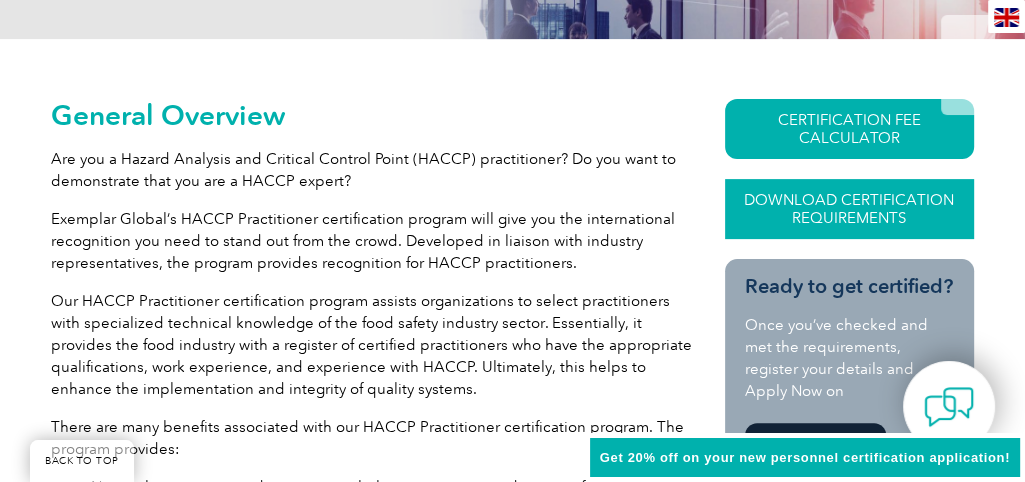 click on "Download Certification Requirements" at bounding box center (849, 209) 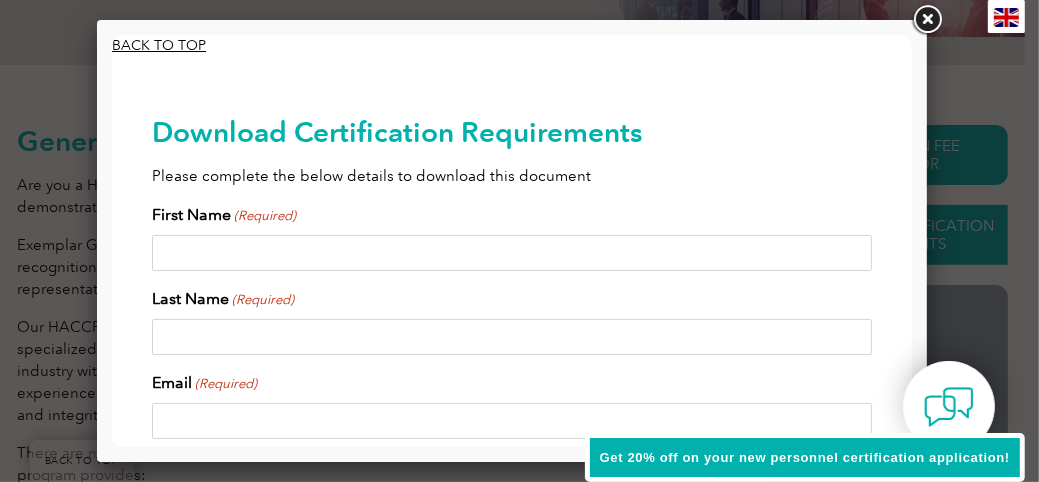 scroll, scrollTop: 0, scrollLeft: 0, axis: both 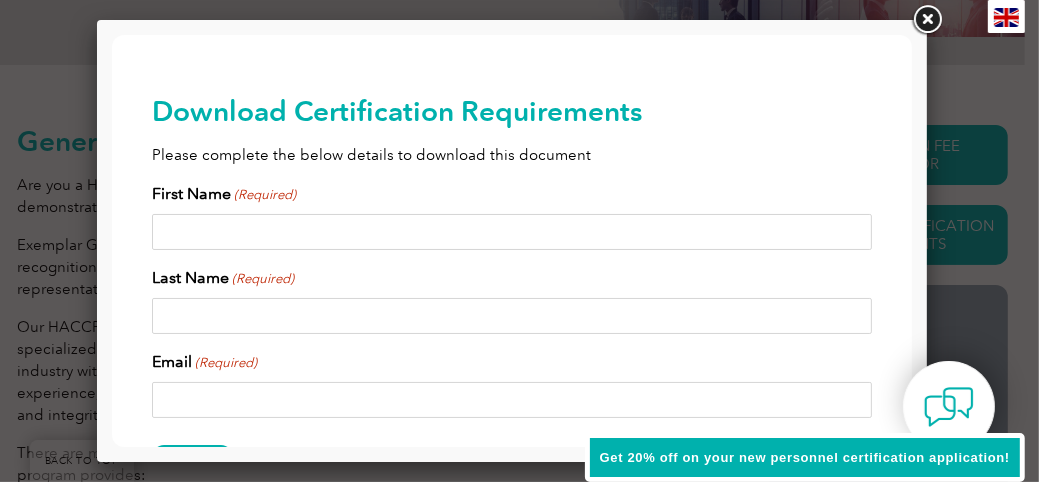 click on "First Name (Required) Last Name (Required) Email (Required)" at bounding box center (511, 300) 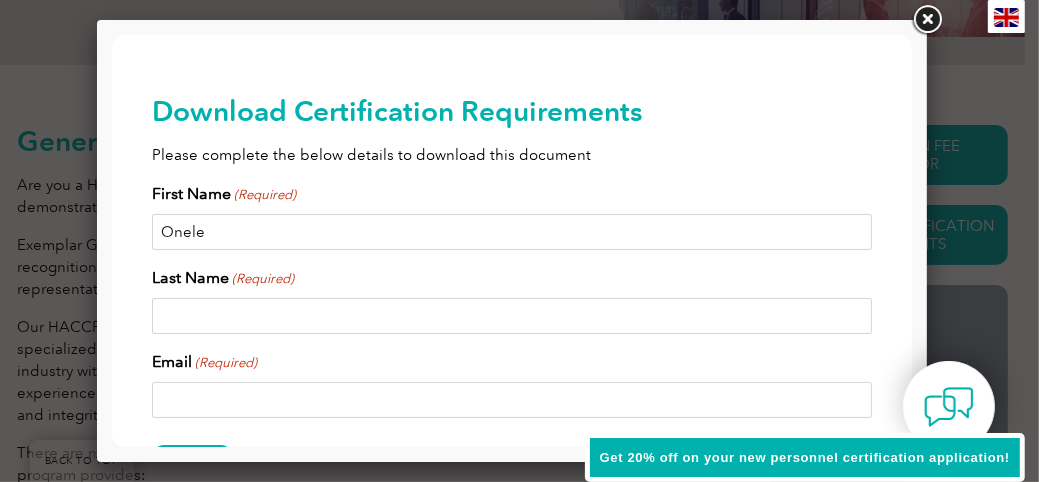 type on "Onele" 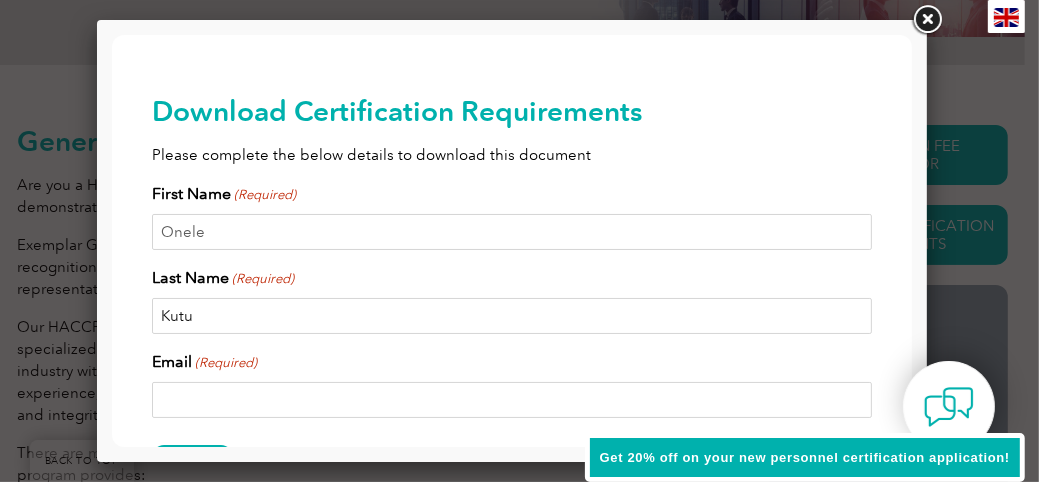 type on "Kutu" 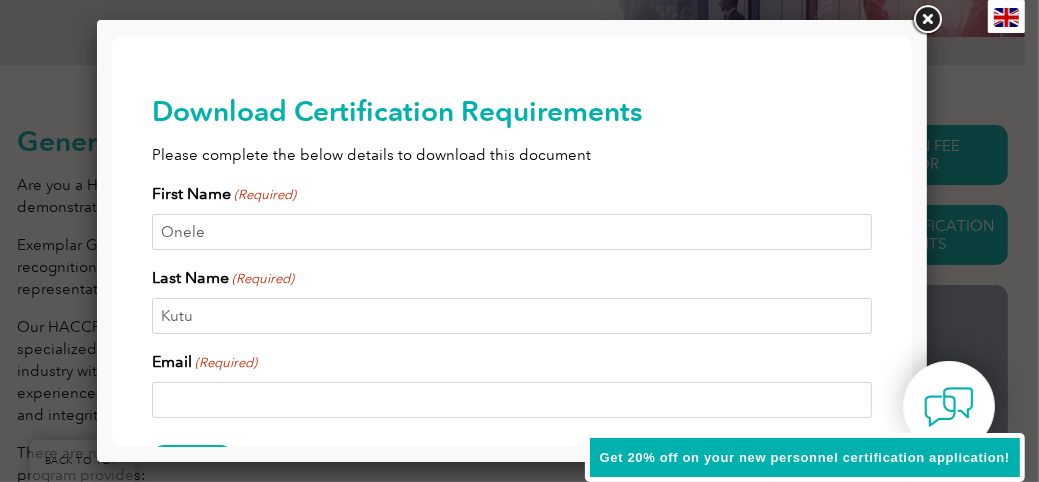 type on "o" 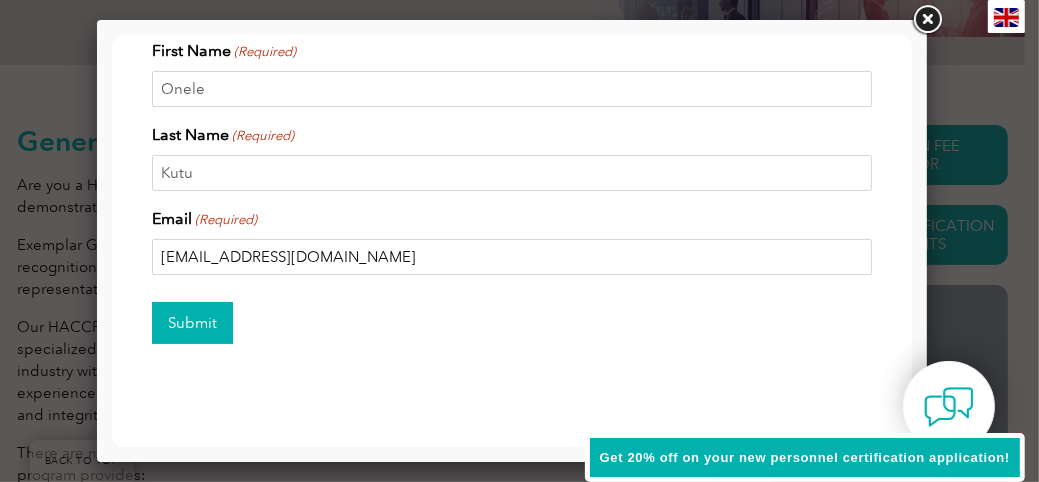 scroll, scrollTop: 164, scrollLeft: 0, axis: vertical 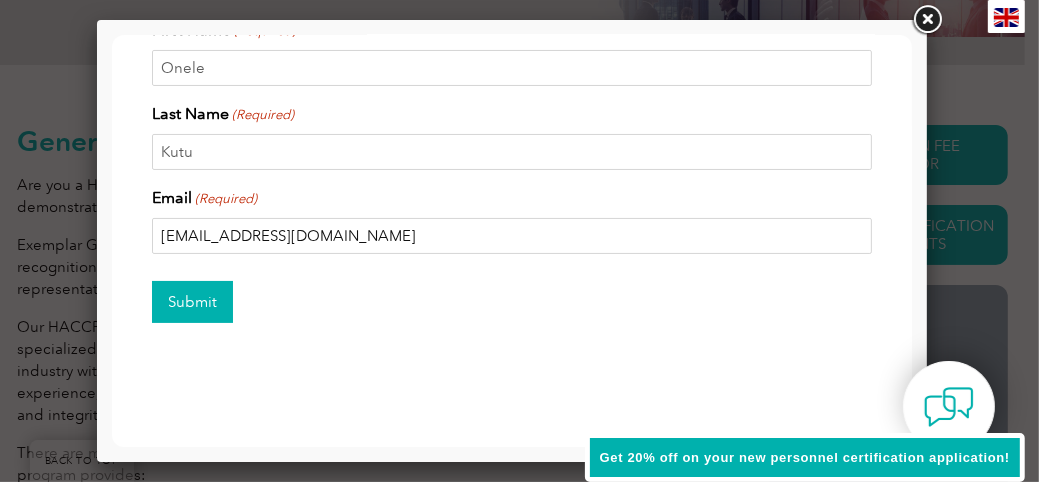 type on "consultant2@ascconsultants.co.za" 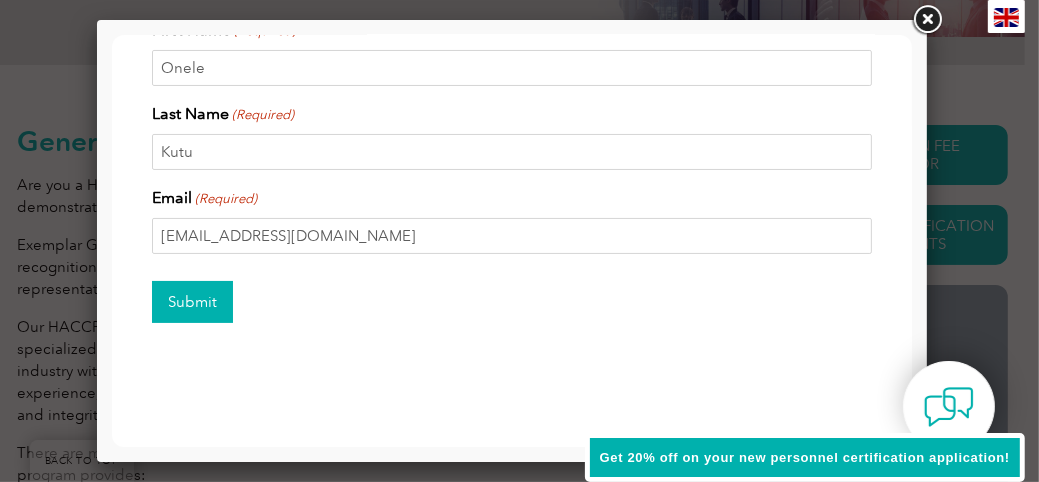 click on "Submit" at bounding box center (191, 302) 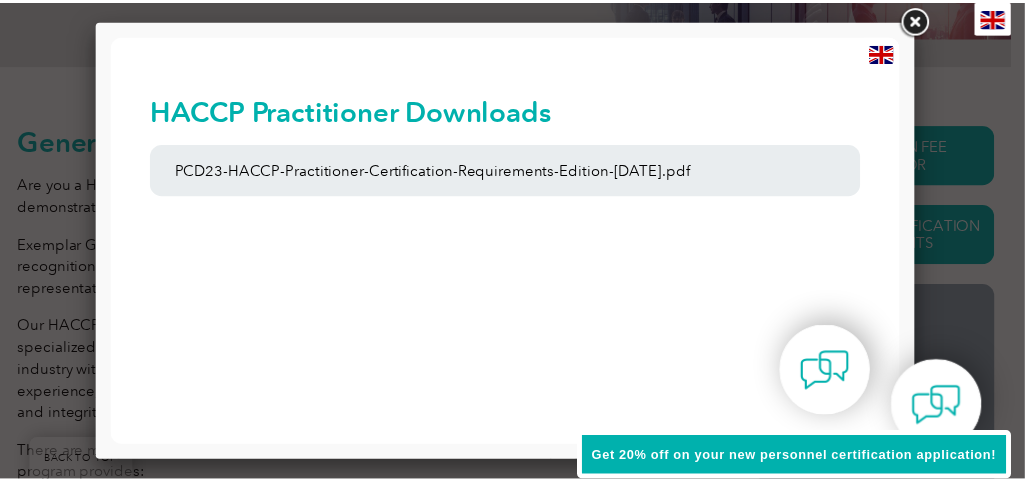 scroll, scrollTop: 0, scrollLeft: 0, axis: both 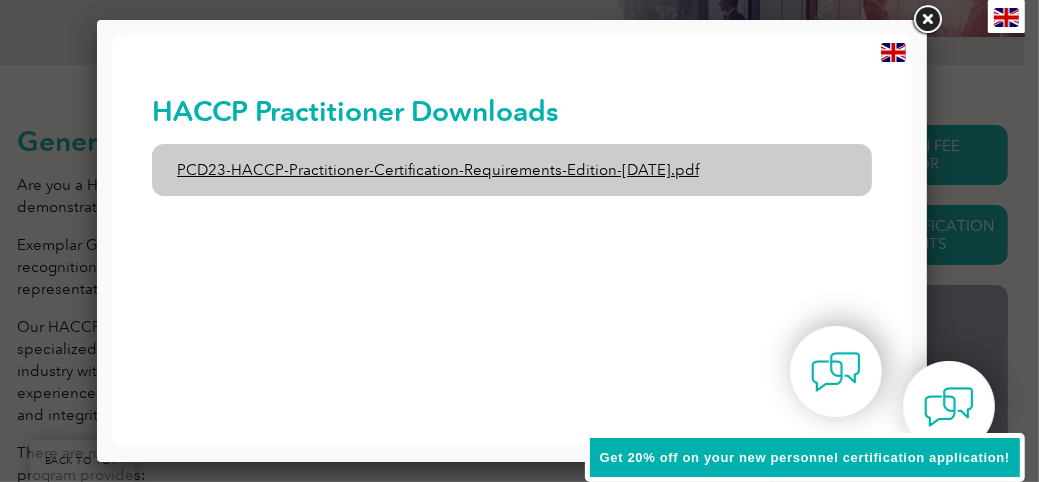 click on "PCD23-HACCP-Practitioner-Certification-Requirements-Edition-1-June-2020.pdf" at bounding box center (511, 170) 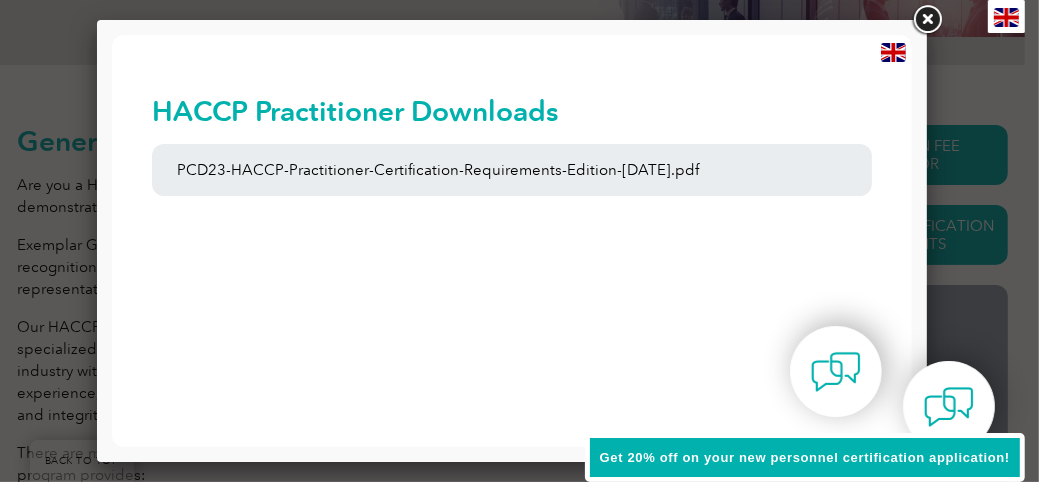 click at bounding box center (927, 20) 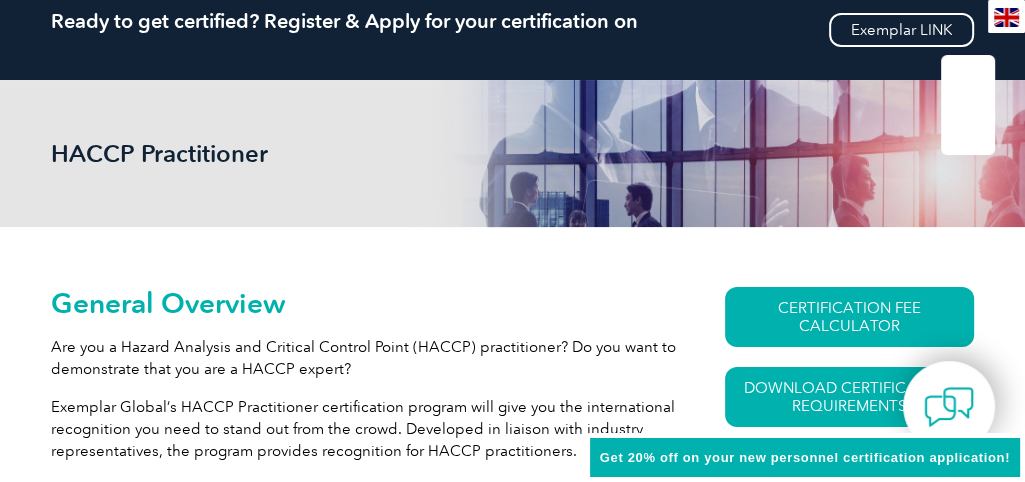 scroll, scrollTop: 200, scrollLeft: 0, axis: vertical 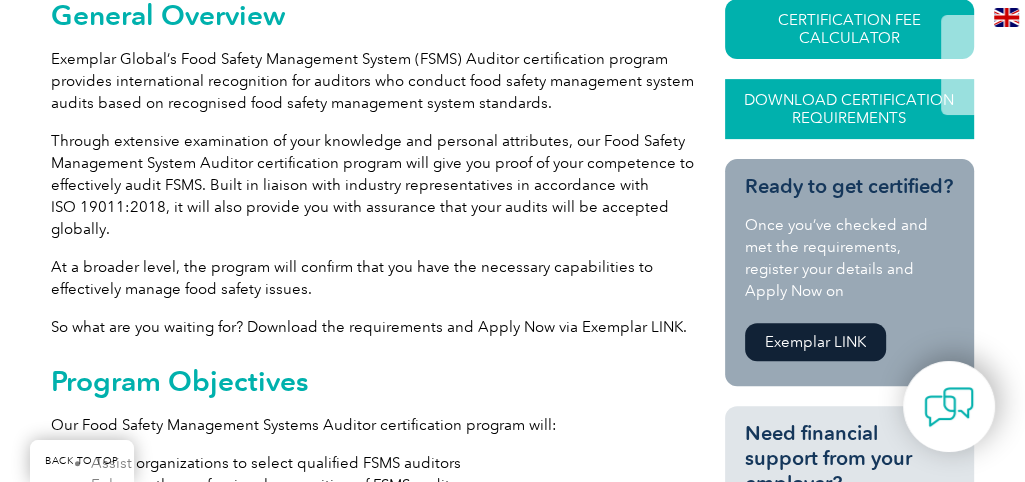click on "Download Certification Requirements" at bounding box center (849, 109) 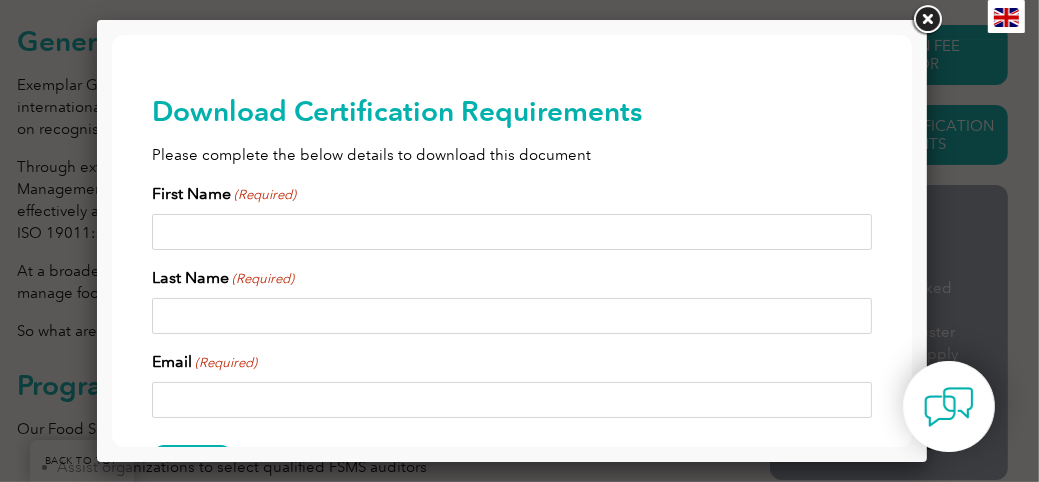 scroll, scrollTop: 0, scrollLeft: 0, axis: both 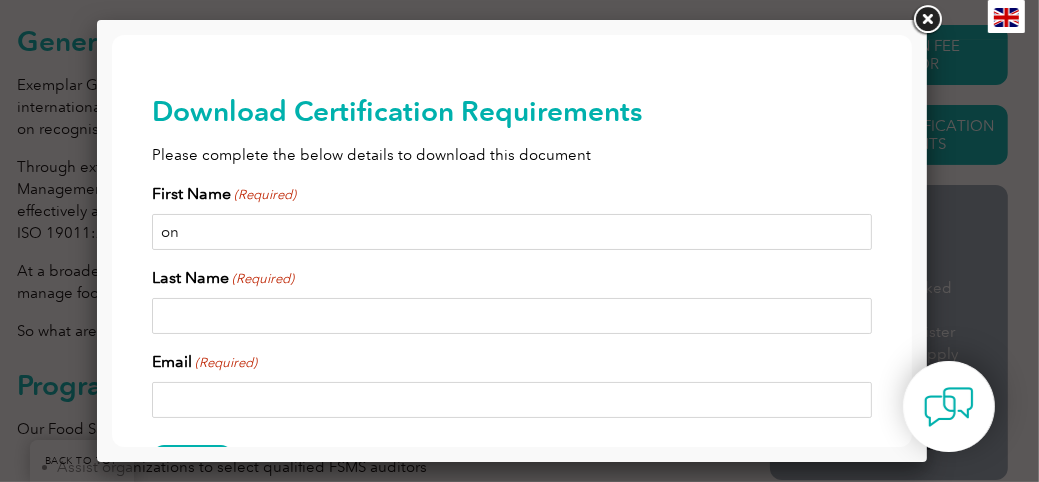 type on "o" 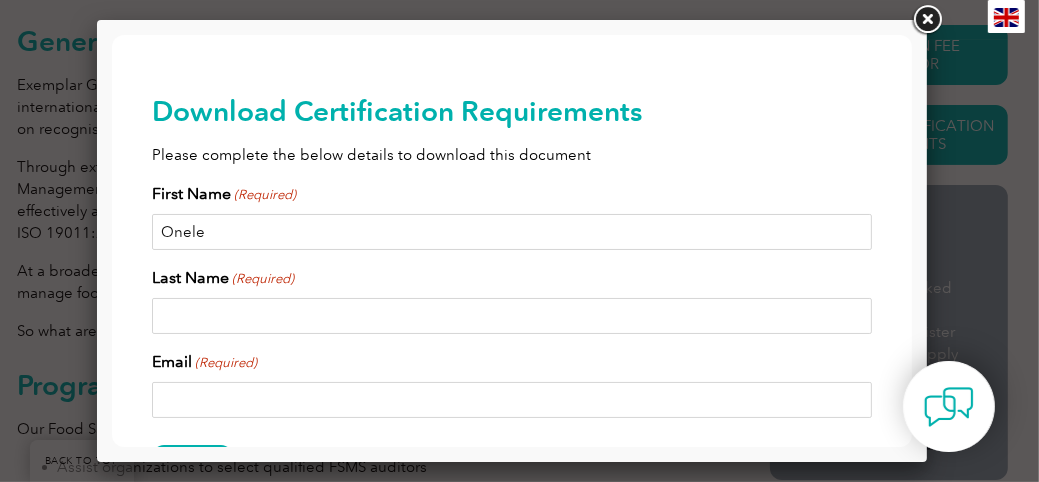 type on "Onele" 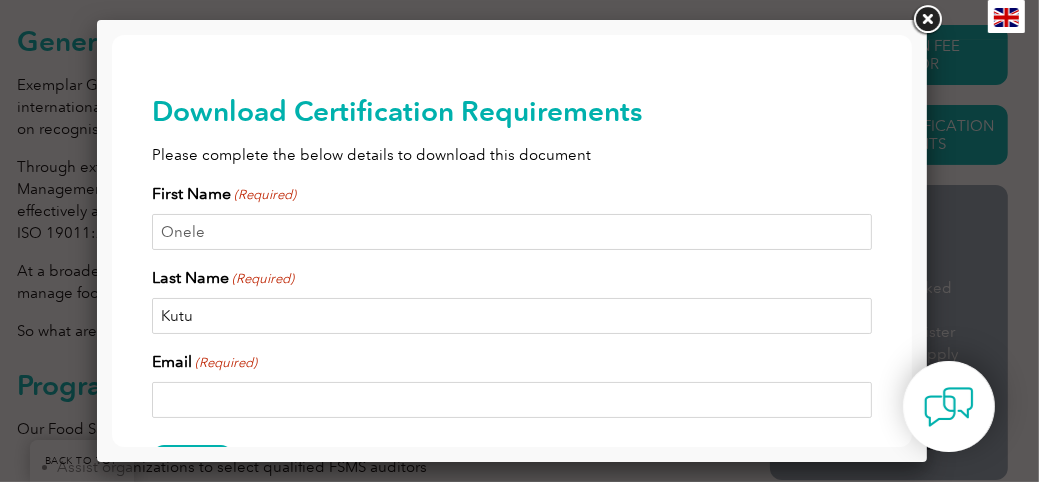 type on "Kutu" 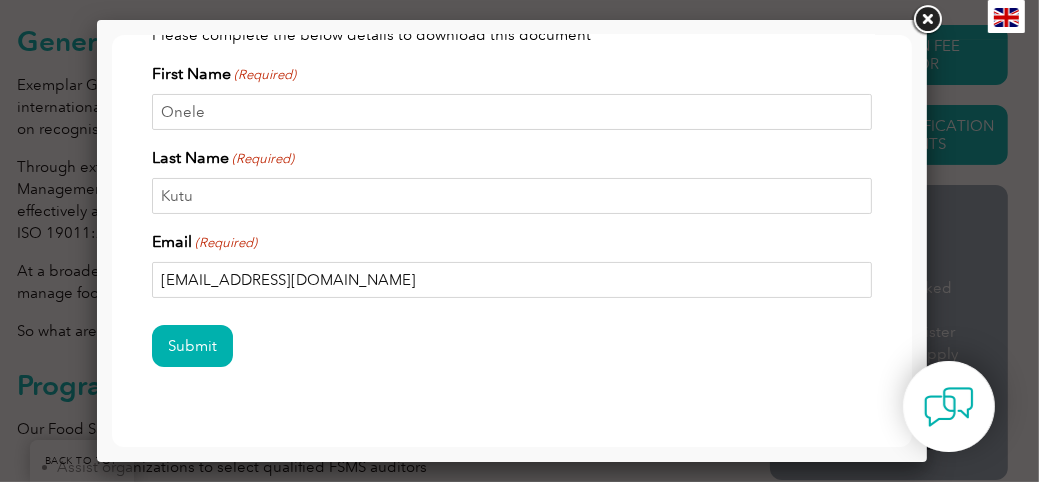 scroll, scrollTop: 164, scrollLeft: 0, axis: vertical 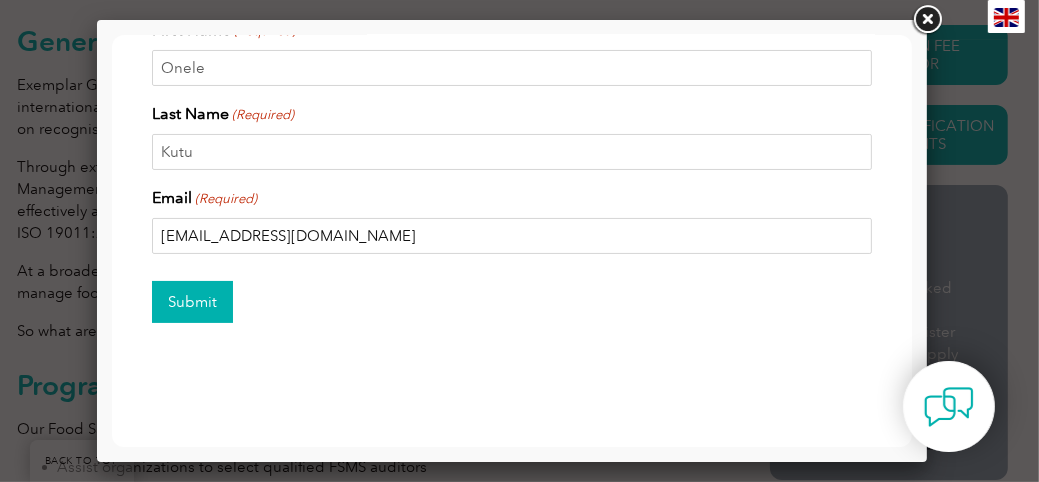 type on "consultant2@asconsultants.co.za" 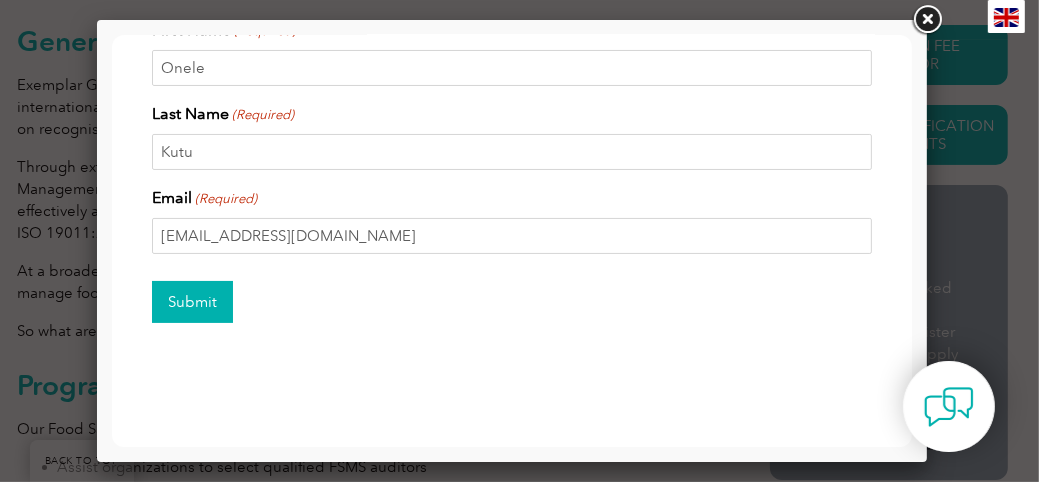 click on "Submit" at bounding box center (191, 302) 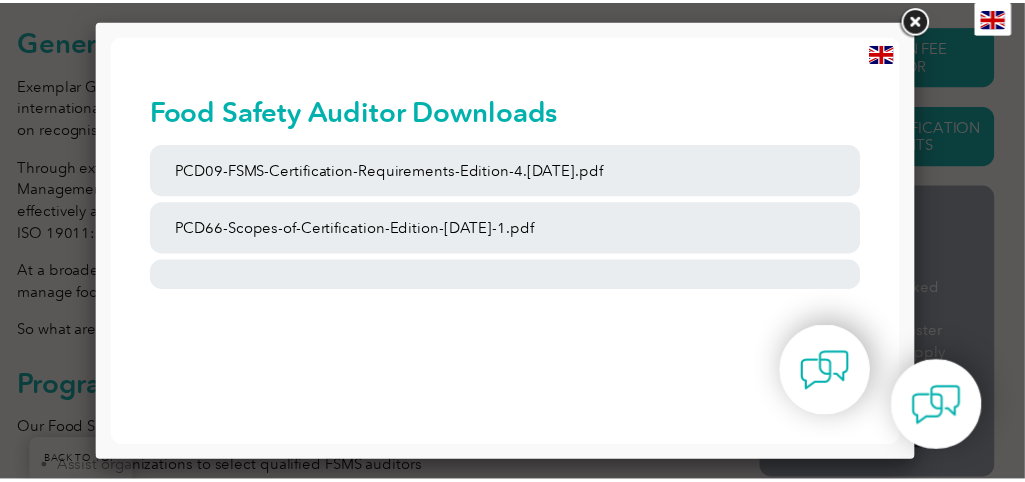 scroll, scrollTop: 0, scrollLeft: 0, axis: both 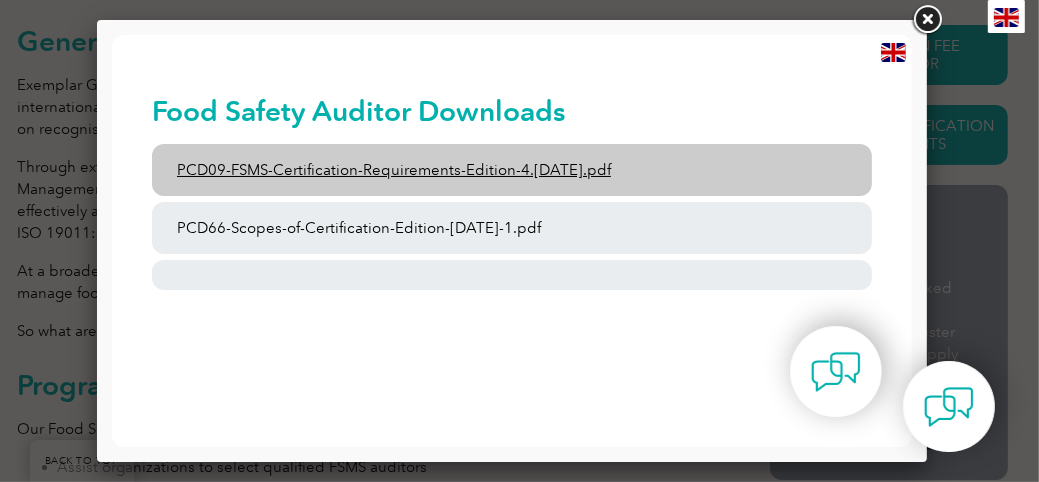 click on "PCD09-FSMS-Certification-Requirements-Edition-4.2-March-2023.pdf" at bounding box center [511, 170] 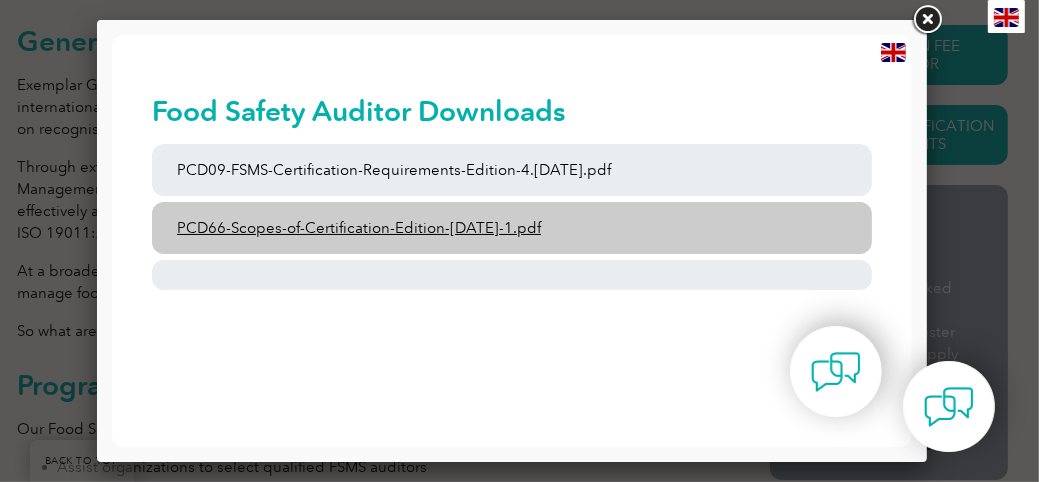 click on "PCD66-Scopes-of-Certification-Edition-6-September-2023-1.pdf" at bounding box center [511, 228] 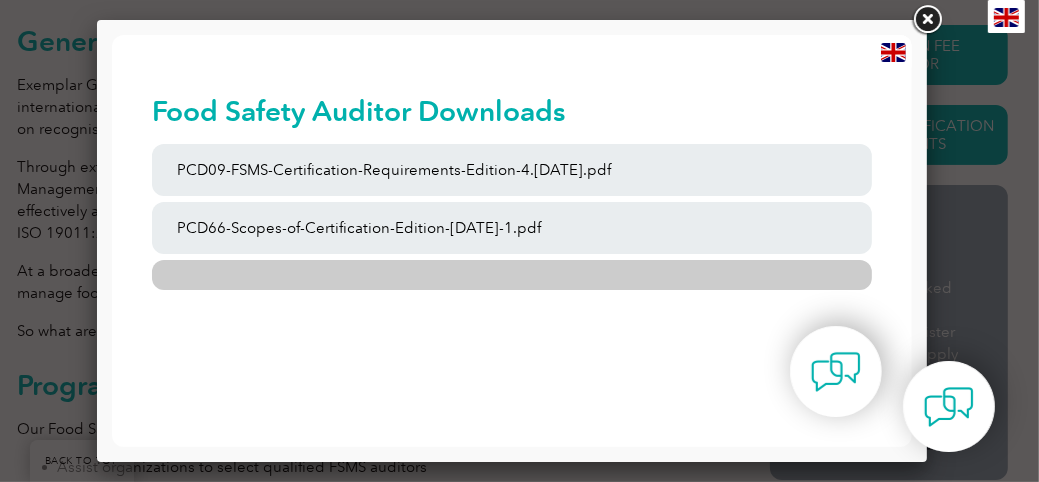 click at bounding box center (511, 275) 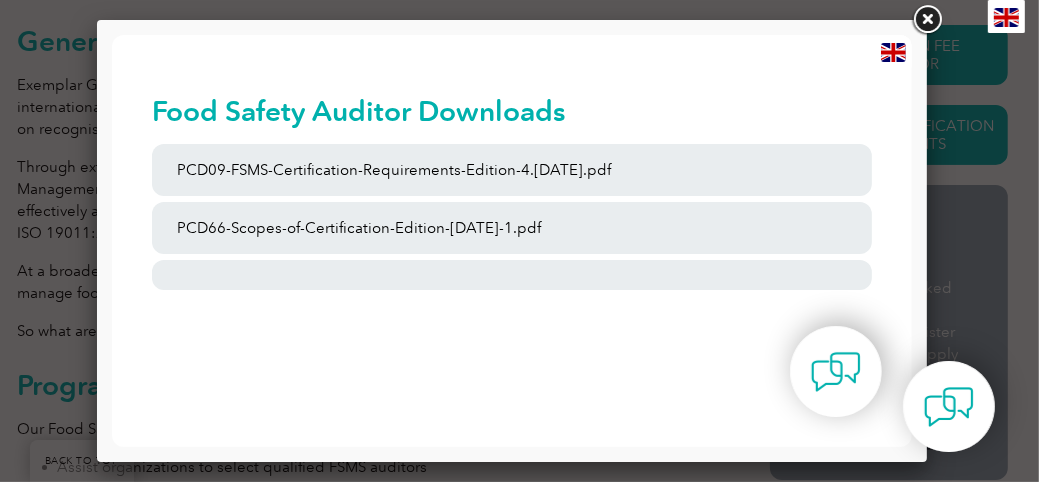 click at bounding box center (927, 20) 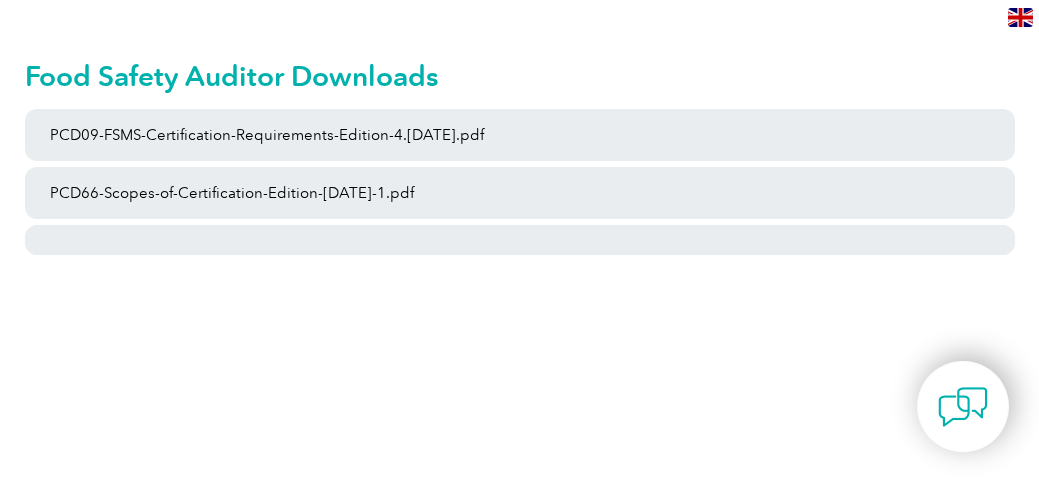 scroll, scrollTop: 0, scrollLeft: 0, axis: both 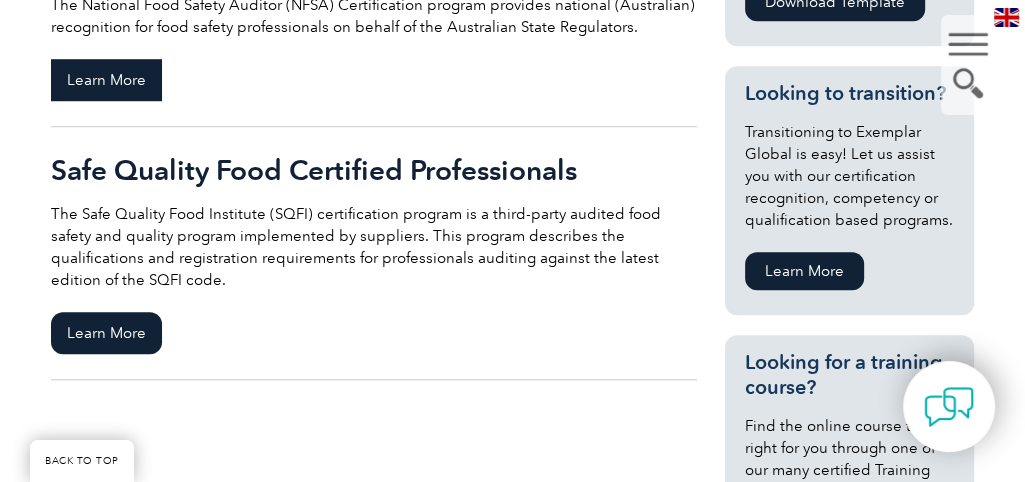 click on "Learn More" at bounding box center [106, 80] 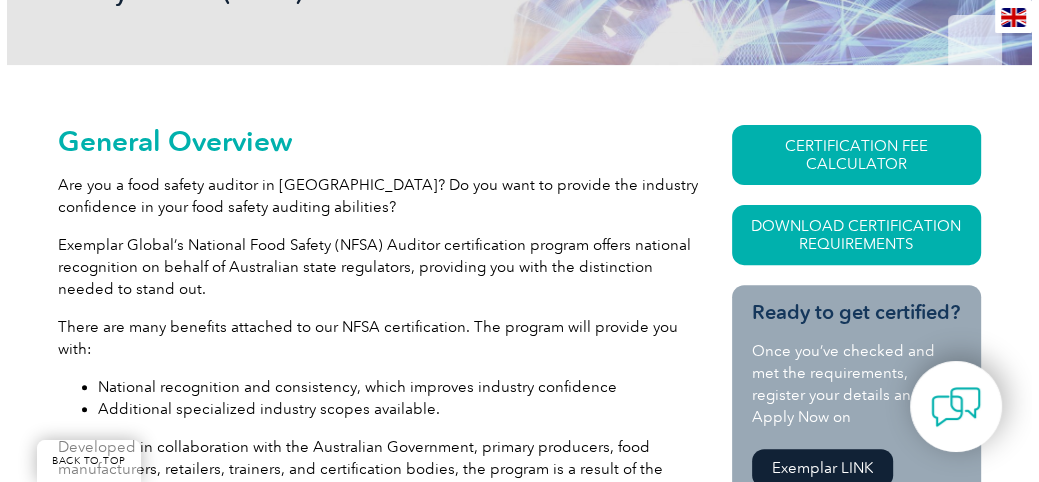 scroll, scrollTop: 379, scrollLeft: 0, axis: vertical 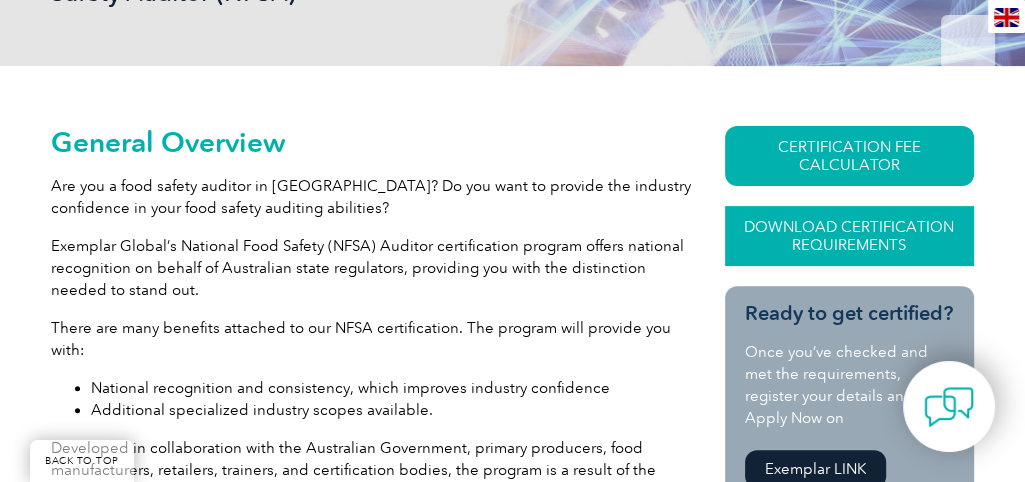 click on "Download Certification Requirements" at bounding box center (849, 236) 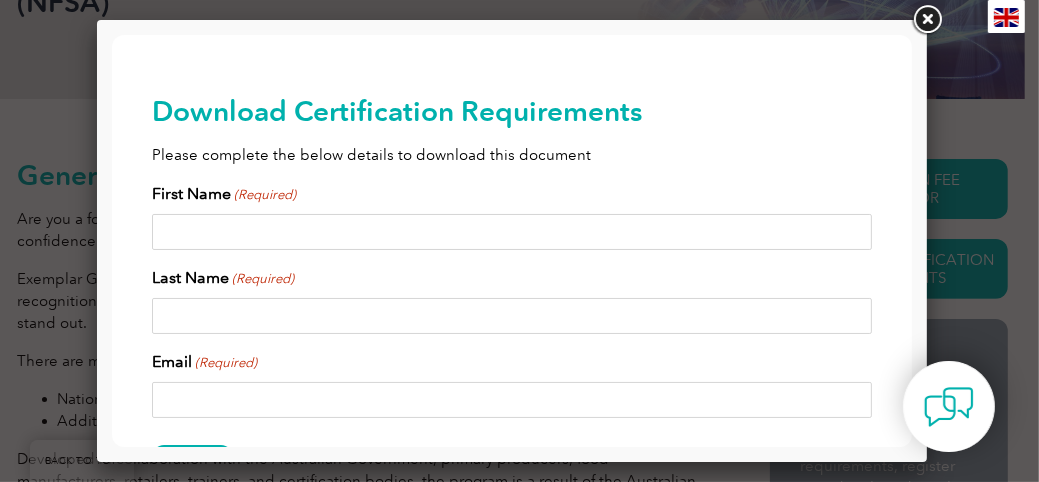 scroll, scrollTop: 0, scrollLeft: 0, axis: both 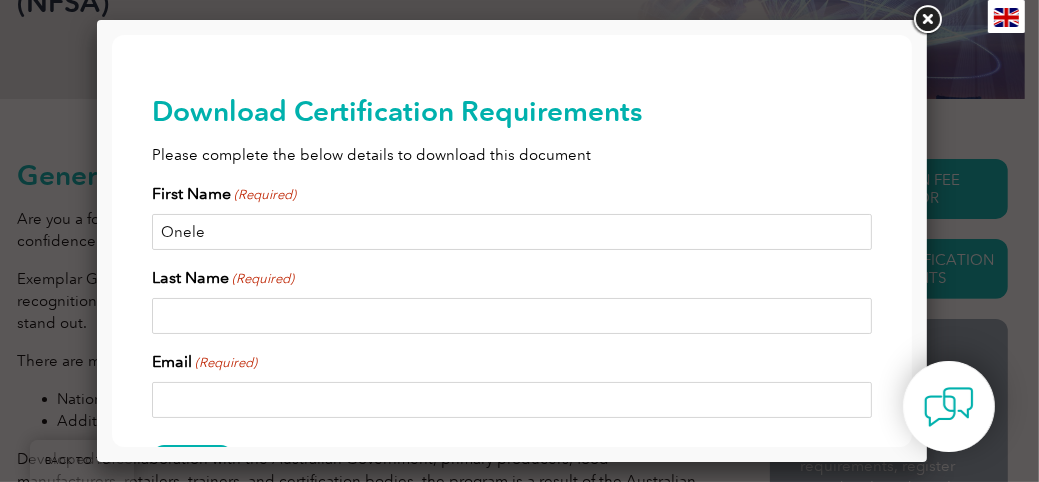 type on "Onele" 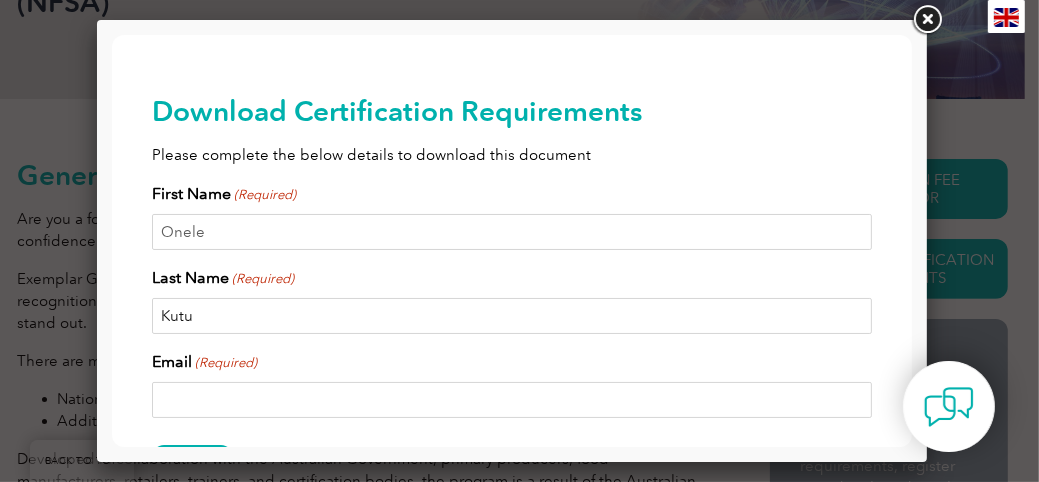 type on "Kutu" 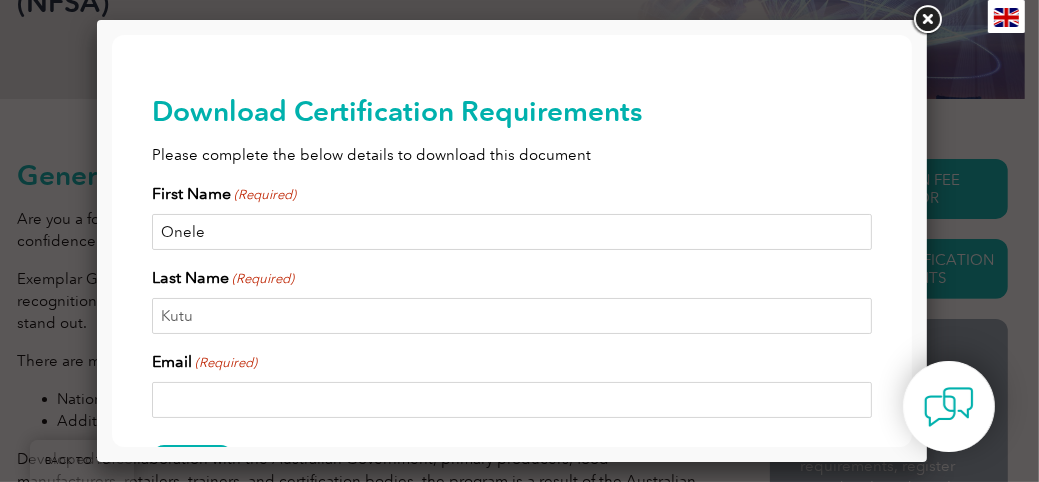 click on "Onele" at bounding box center (511, 232) 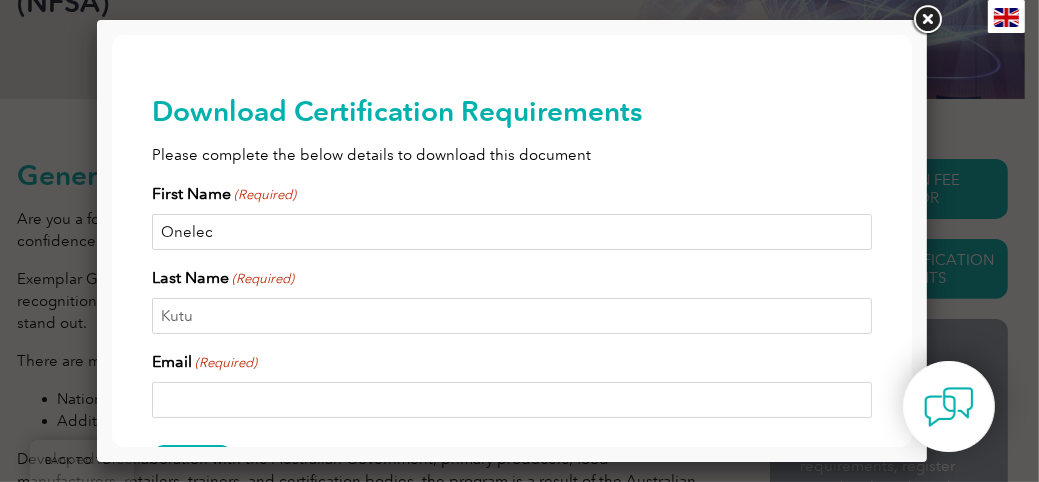 type on "Onele" 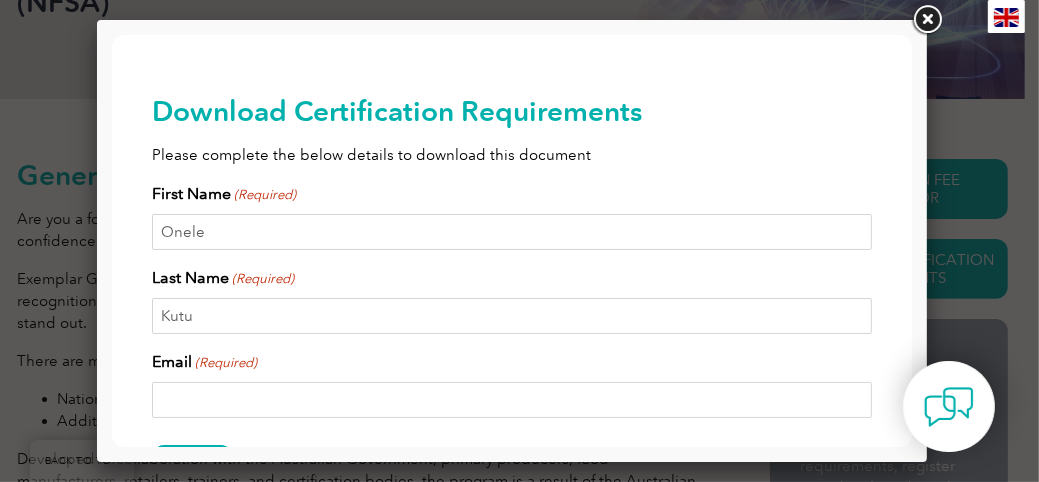 click on "Email (Required)" at bounding box center [511, 400] 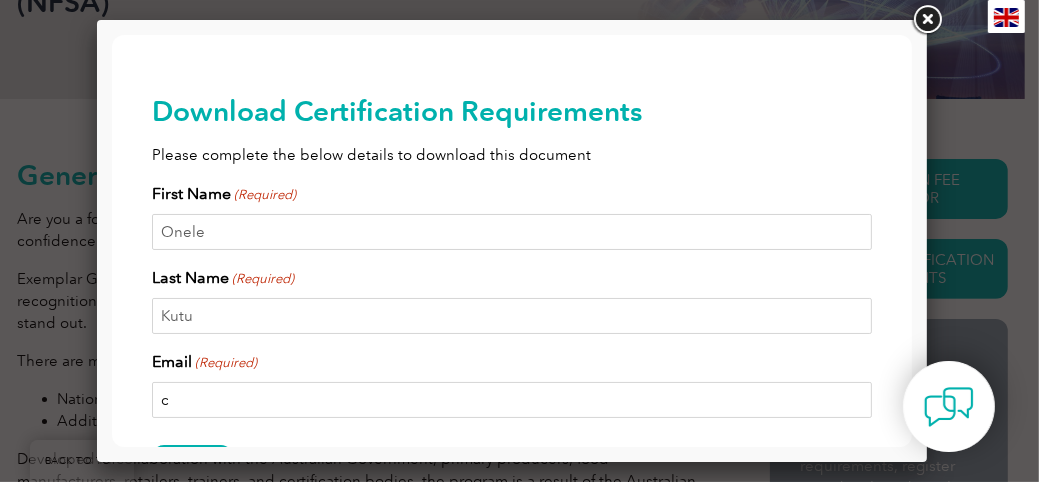 click on "c" at bounding box center (511, 400) 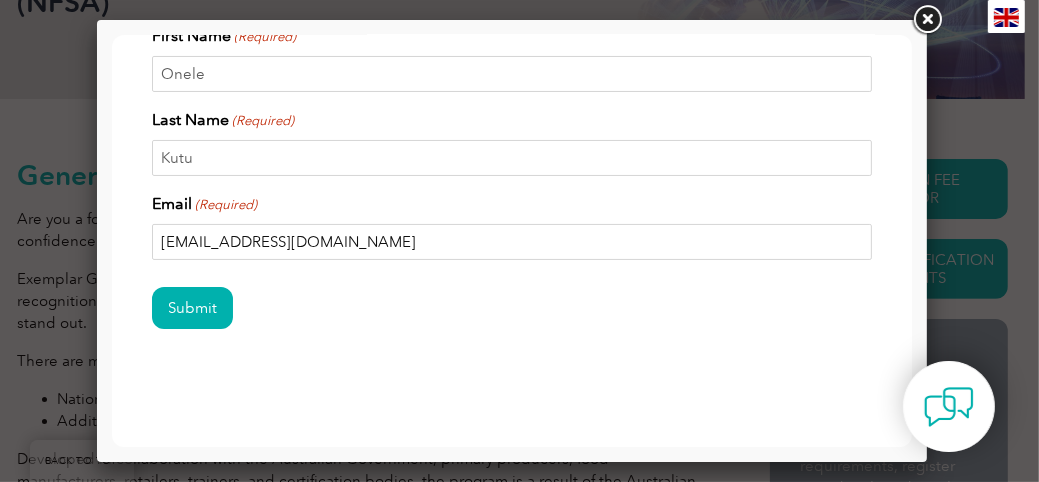 scroll, scrollTop: 164, scrollLeft: 0, axis: vertical 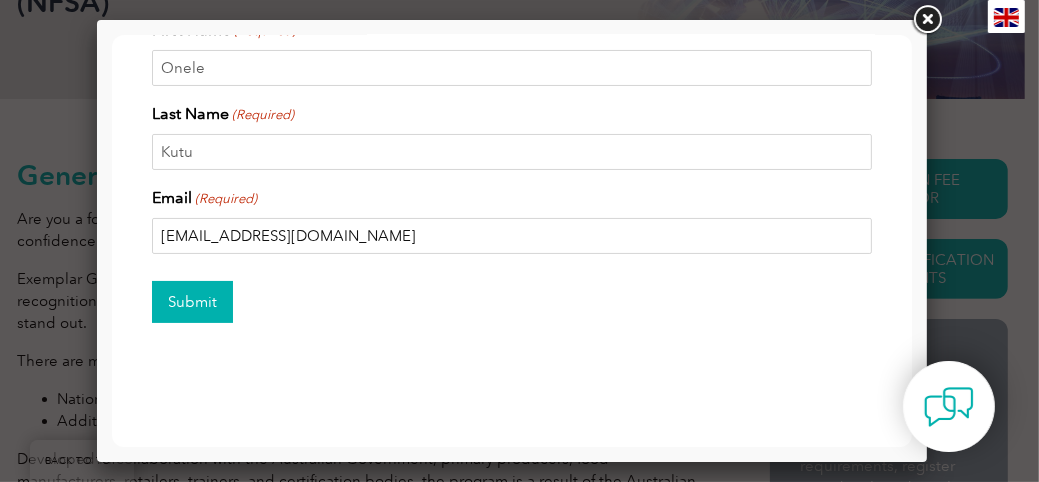 type on "[EMAIL_ADDRESS][DOMAIN_NAME]" 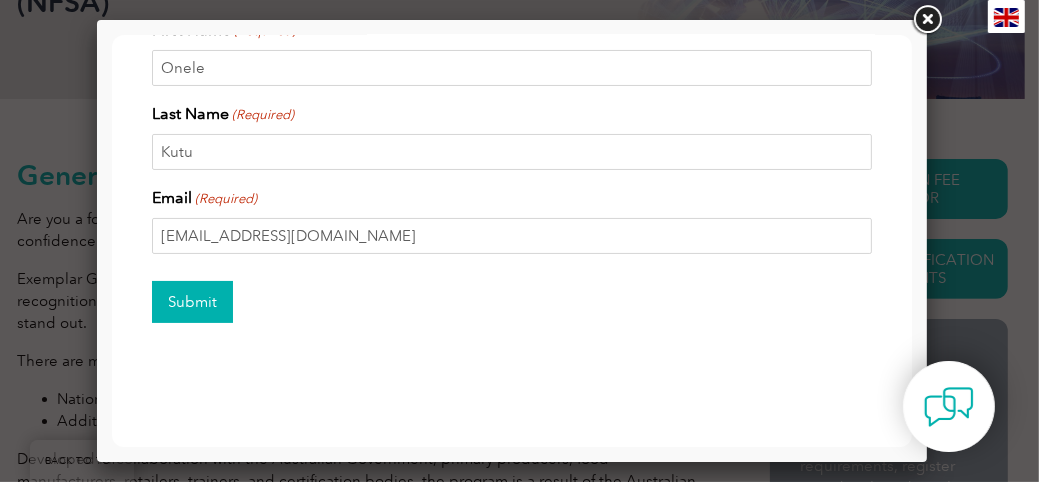 click on "Submit" at bounding box center [191, 302] 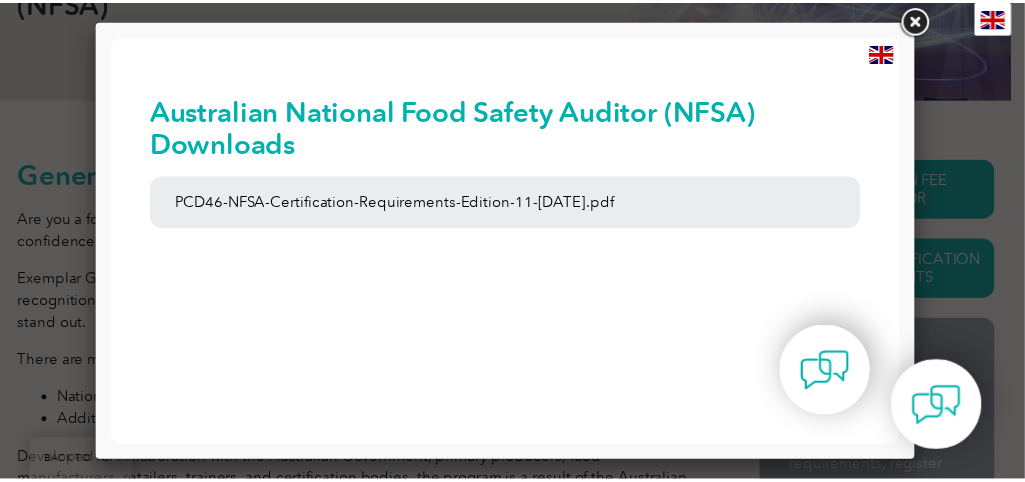 scroll, scrollTop: 0, scrollLeft: 0, axis: both 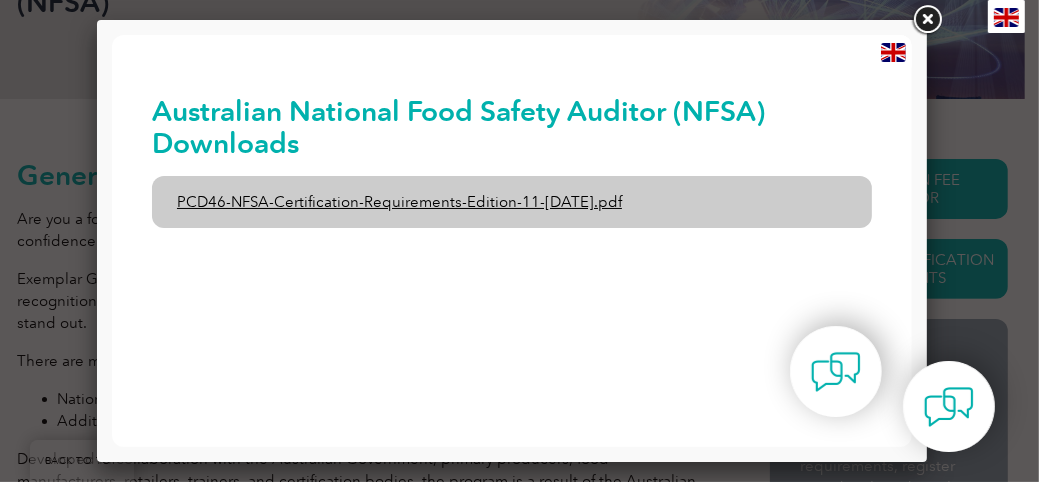 click on "PCD46-NFSA-Certification-Requirements-Edition-11-1st-February-2020.pdf" at bounding box center (511, 202) 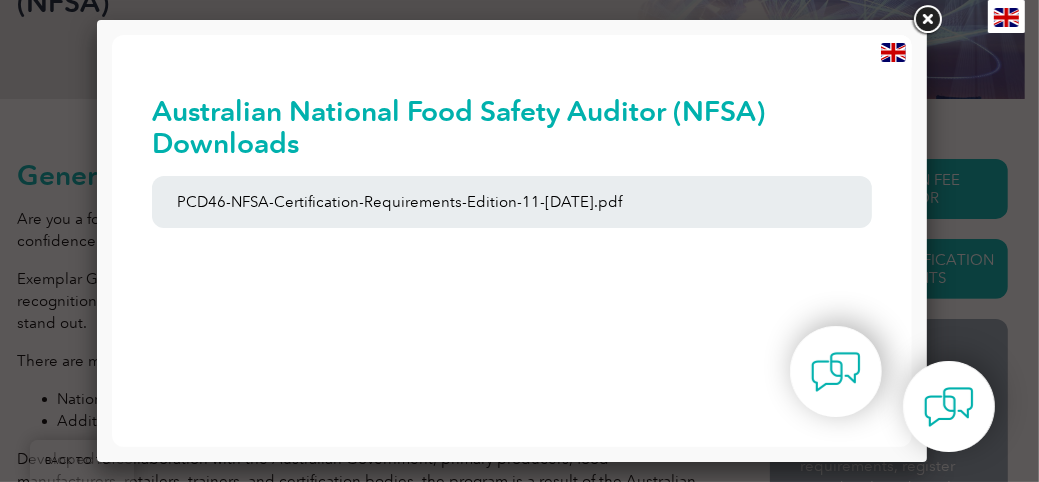 click at bounding box center (927, 20) 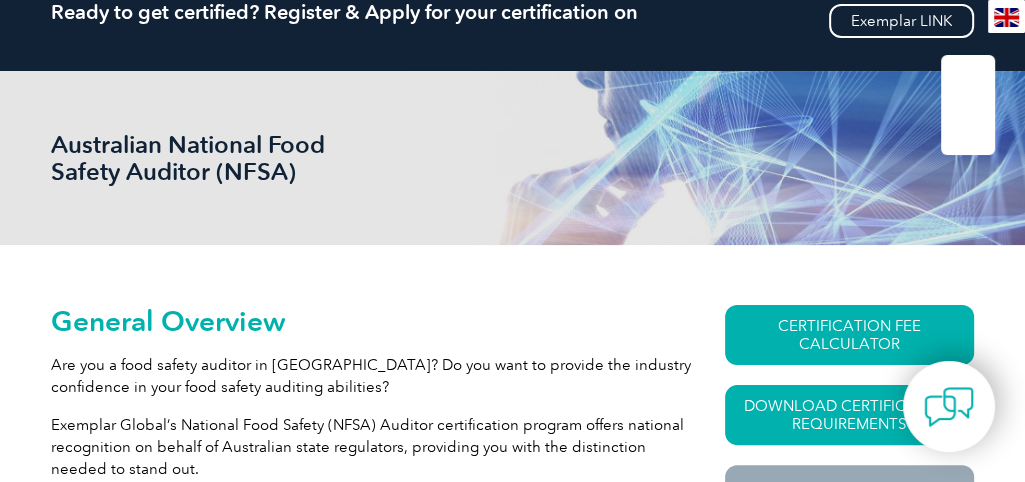 scroll, scrollTop: 0, scrollLeft: 0, axis: both 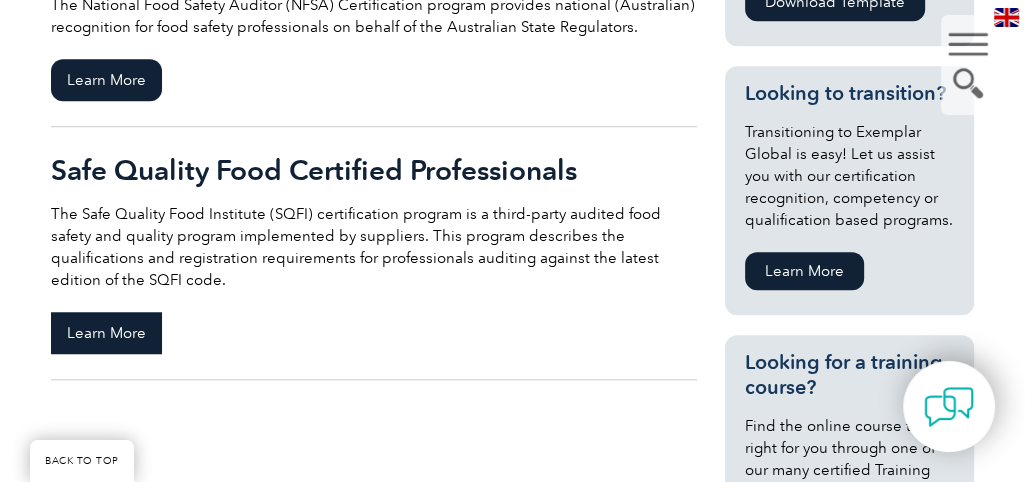 click on "Learn More" at bounding box center [106, 333] 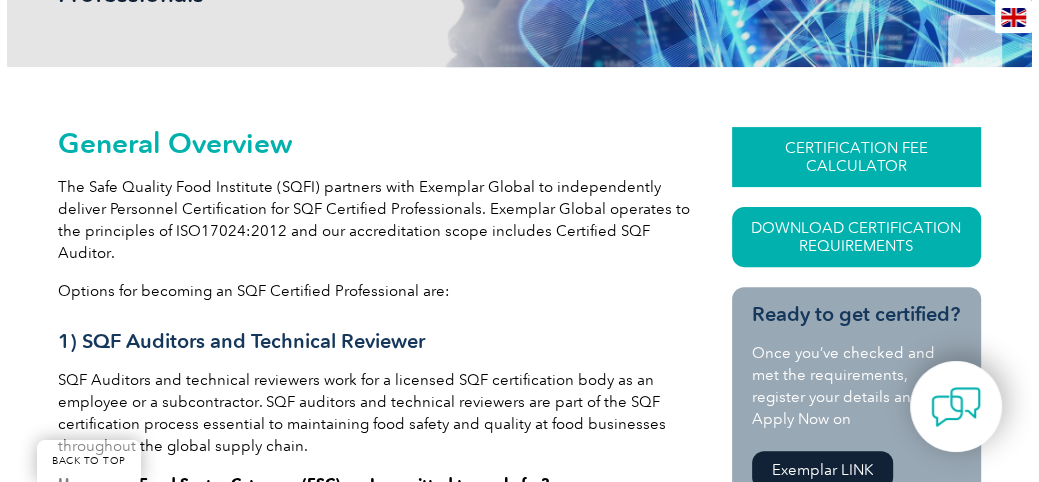 scroll, scrollTop: 379, scrollLeft: 0, axis: vertical 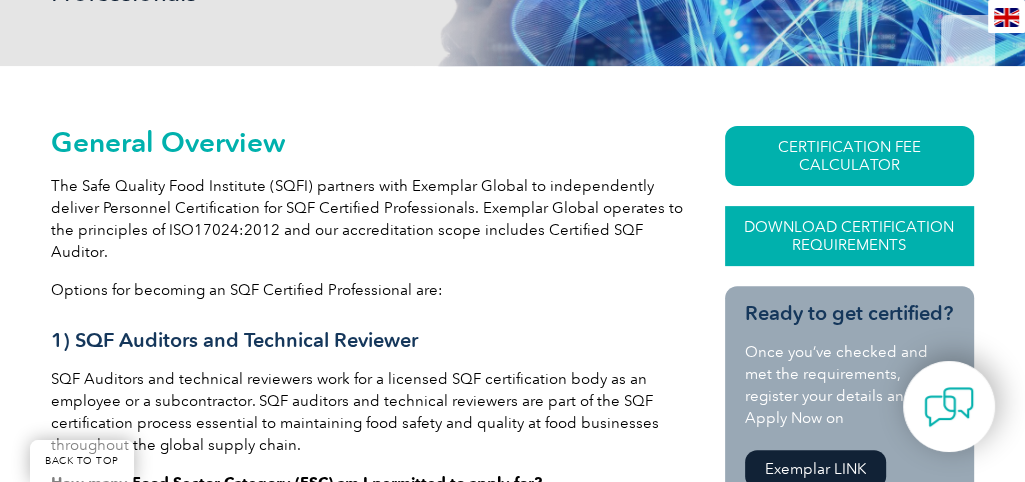 click on "Download Certification Requirements" at bounding box center [849, 236] 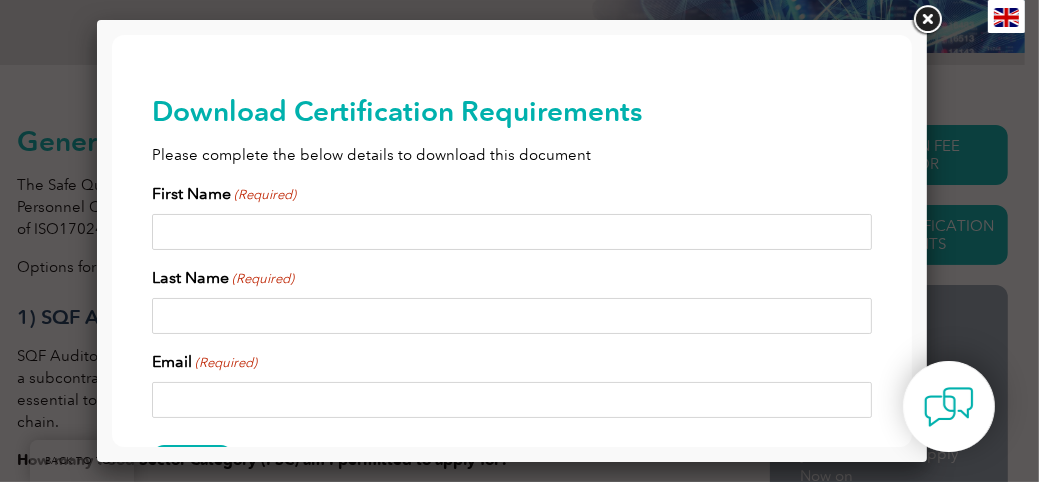 scroll, scrollTop: 0, scrollLeft: 0, axis: both 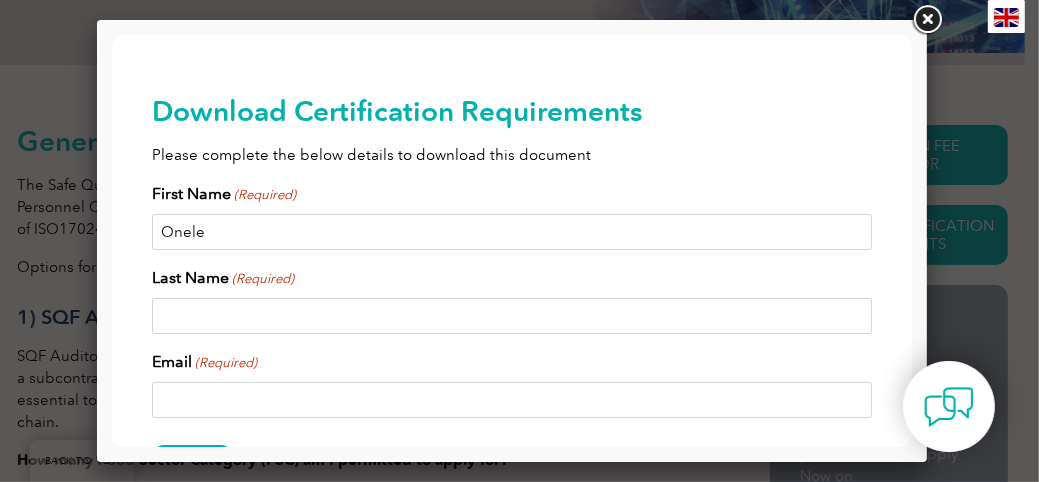 type on "Onele" 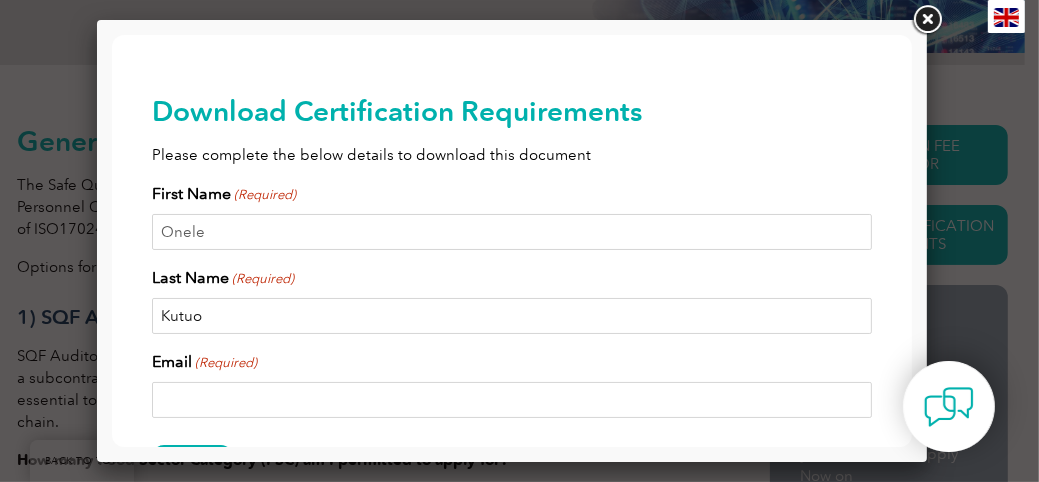 click on "Kutuo" at bounding box center (511, 316) 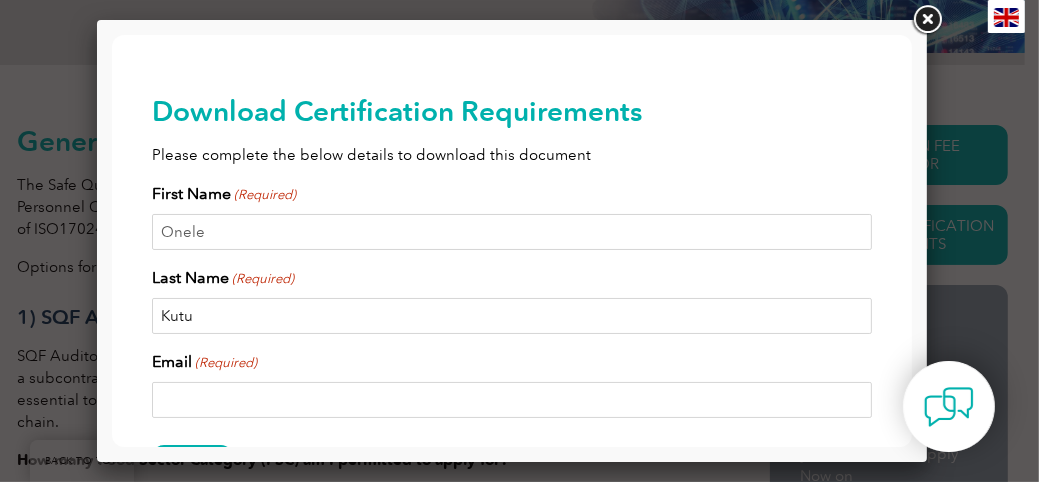 type on "Kutu" 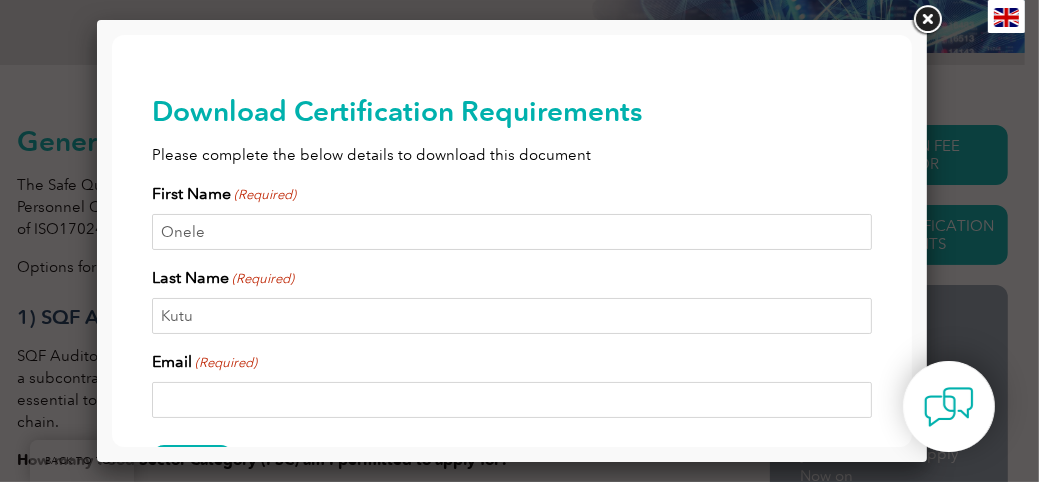 click on "Email (Required)" at bounding box center [511, 400] 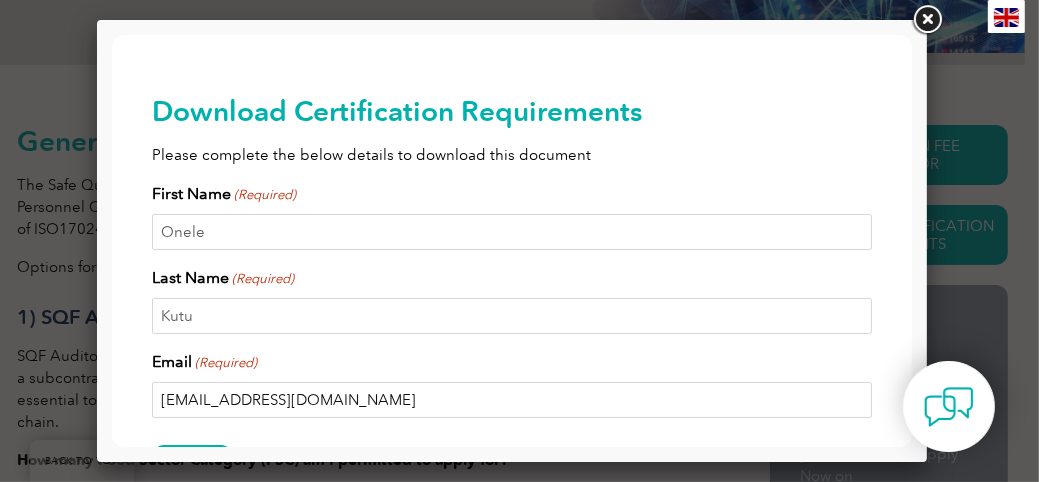 scroll, scrollTop: 164, scrollLeft: 0, axis: vertical 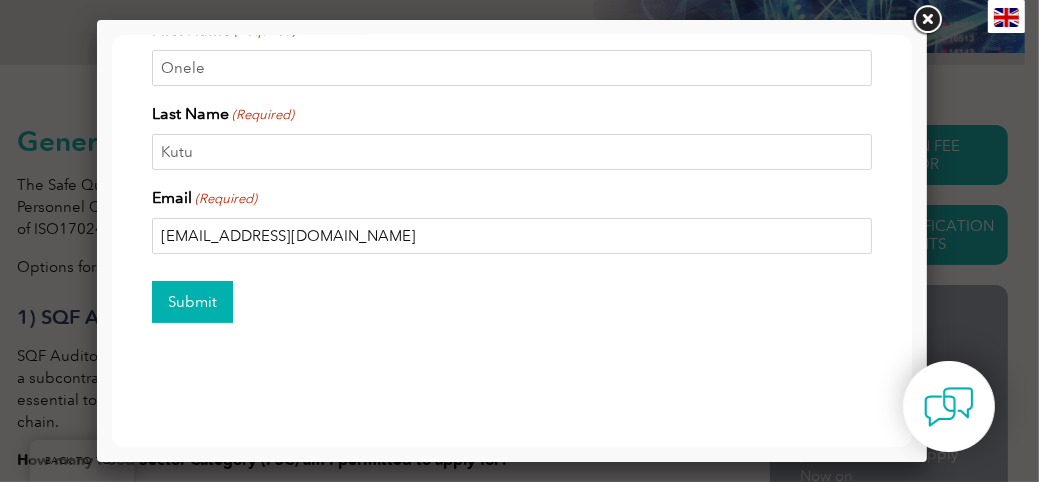 type on "[EMAIL_ADDRESS][DOMAIN_NAME]" 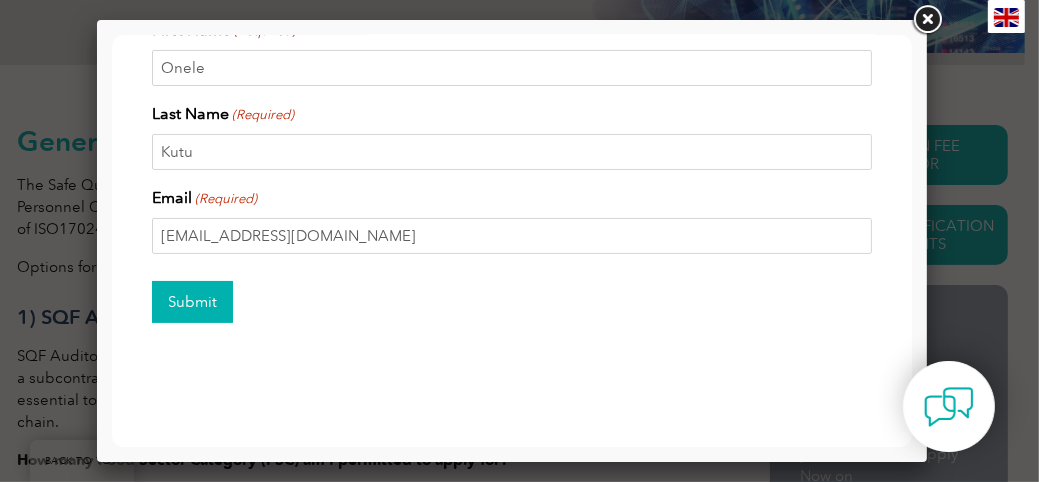 click on "Submit" at bounding box center (191, 302) 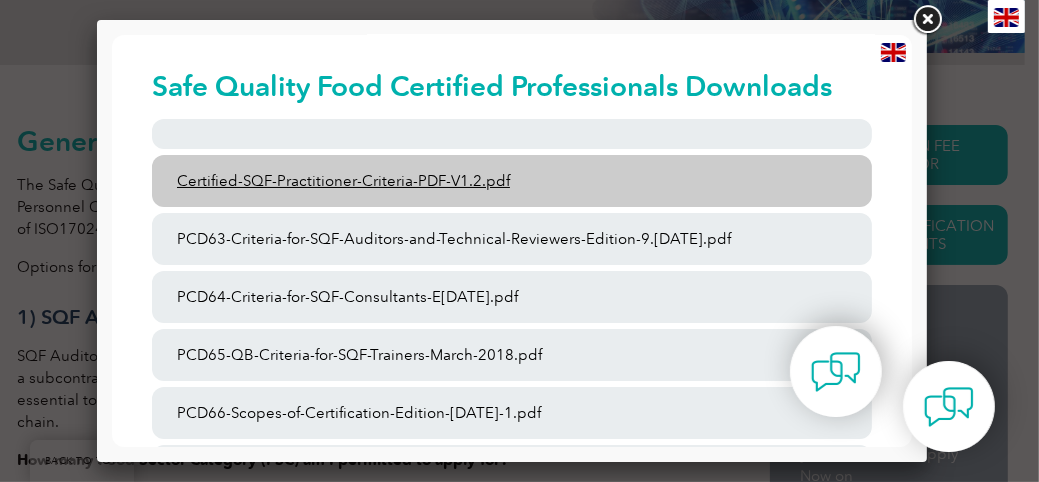 scroll, scrollTop: 0, scrollLeft: 0, axis: both 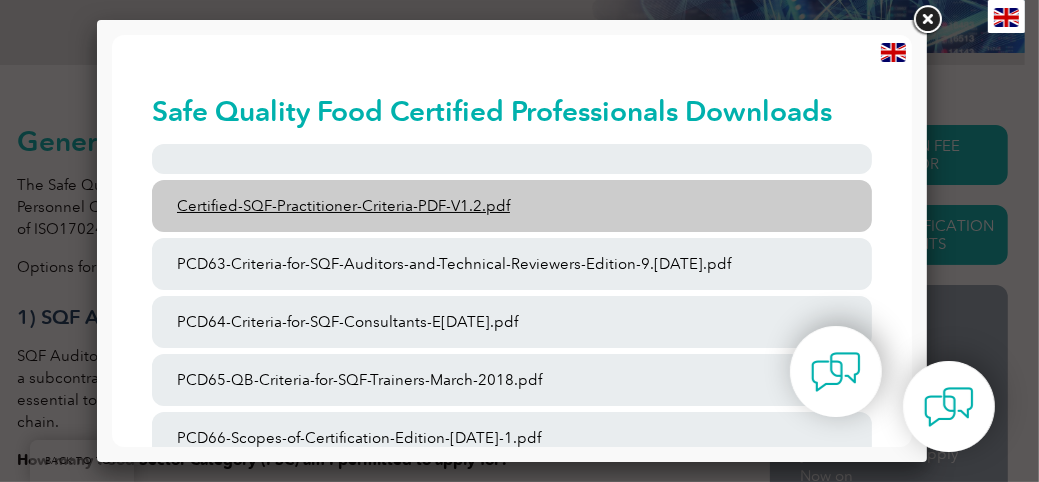 click on "Certified-SQF-Practitioner-Criteria-PDF-V1.2.pdf" at bounding box center (511, 206) 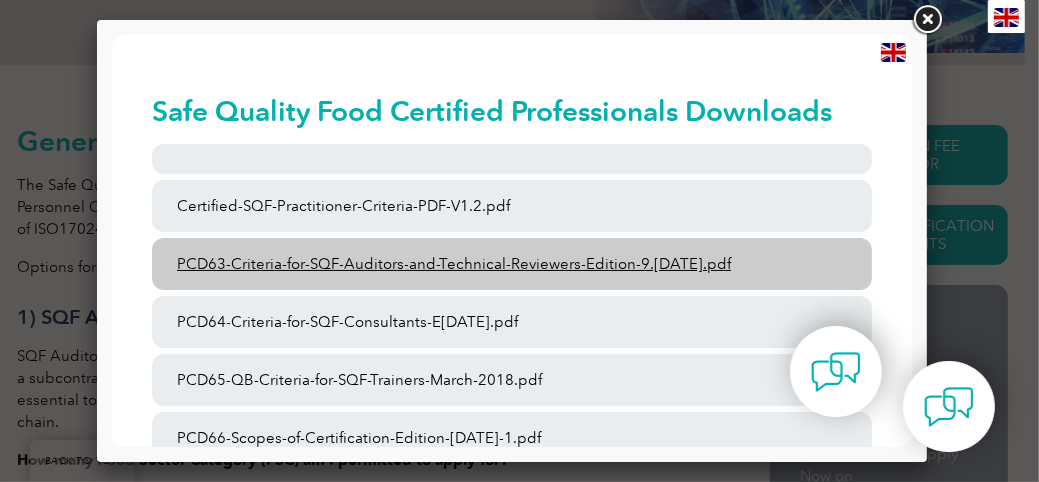 click on "PCD63-Criteria-for-SQF-Auditors-and-Technical-Reviewers-Edition-9.[DATE].pdf" at bounding box center [511, 264] 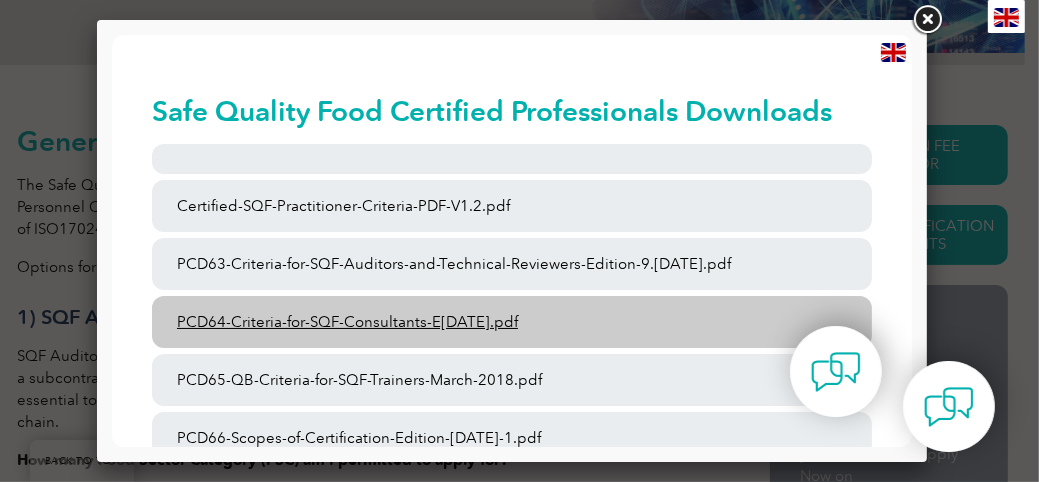 click on "PCD64-Criteria-for-SQF-Consultants-E[DATE].pdf" at bounding box center [511, 322] 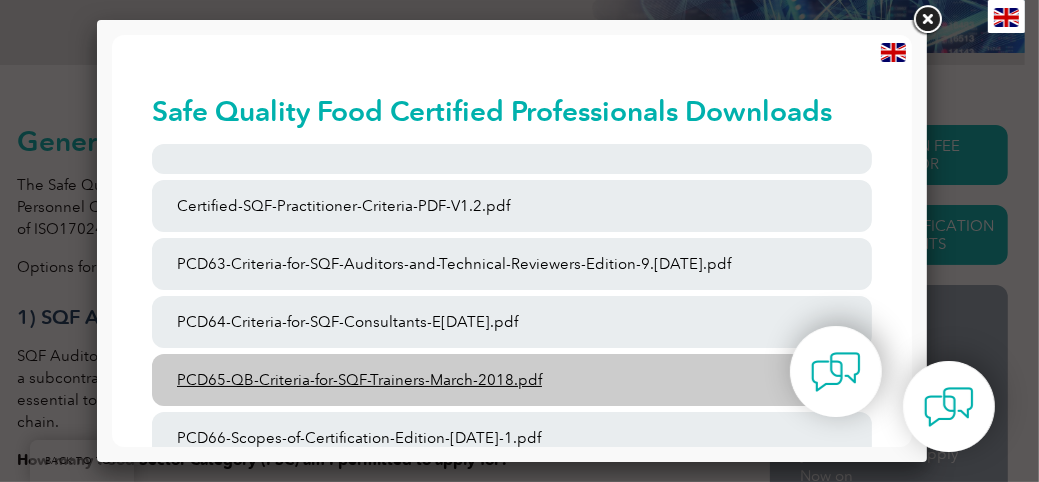 click on "PCD65-QB-Criteria-for-SQF-Trainers-March-2018.pdf" at bounding box center (511, 380) 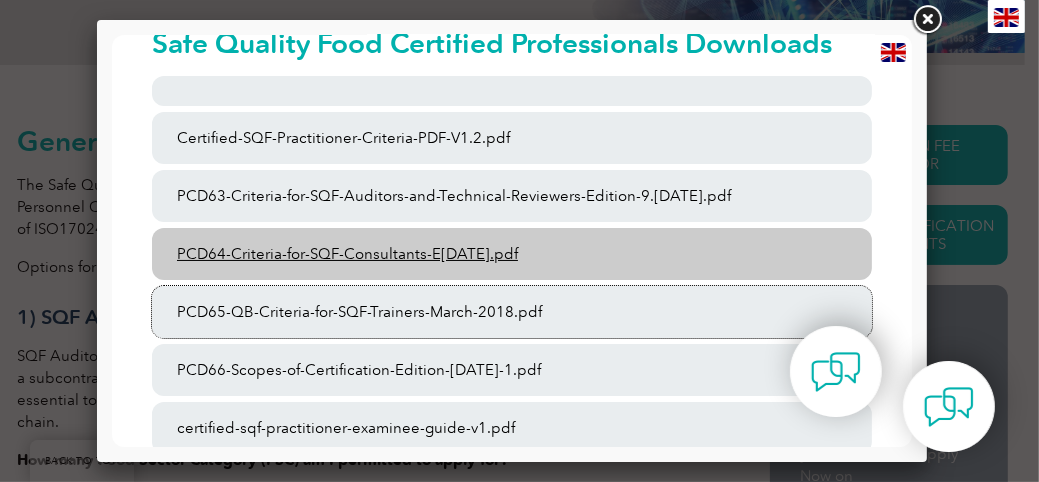 scroll, scrollTop: 151, scrollLeft: 0, axis: vertical 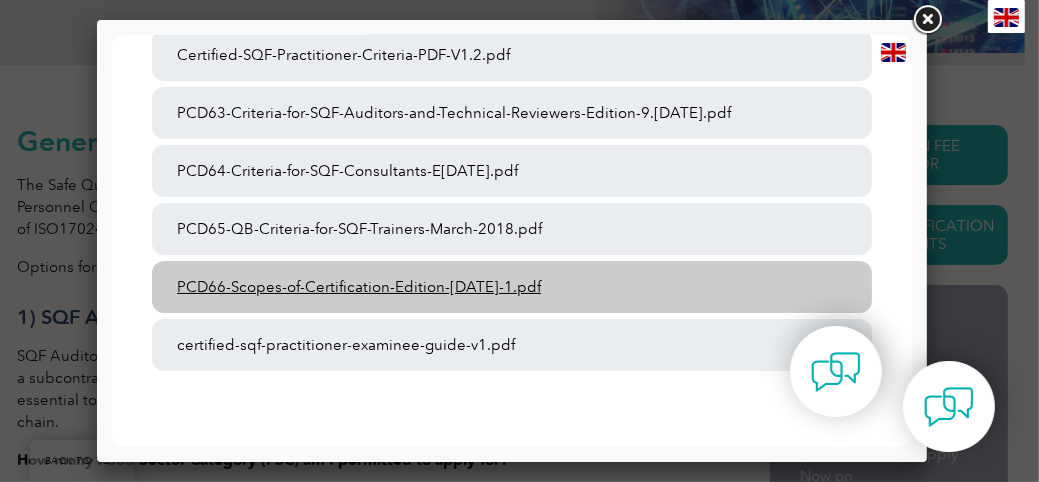 click on "PCD66-Scopes-of-Certification-Edition-[DATE]-1.pdf" at bounding box center [511, 287] 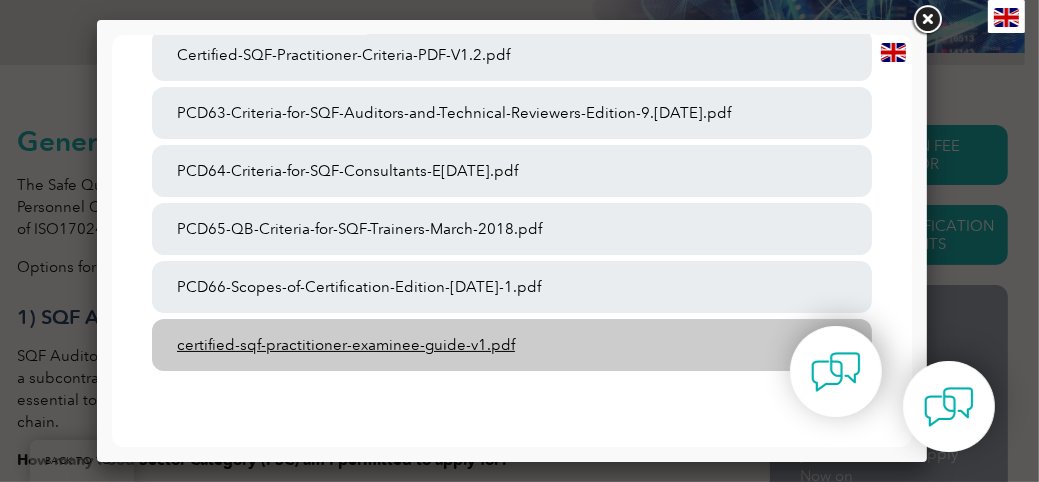 click on "certified-sqf-practitioner-examinee-guide-v1.pdf" at bounding box center [511, 345] 